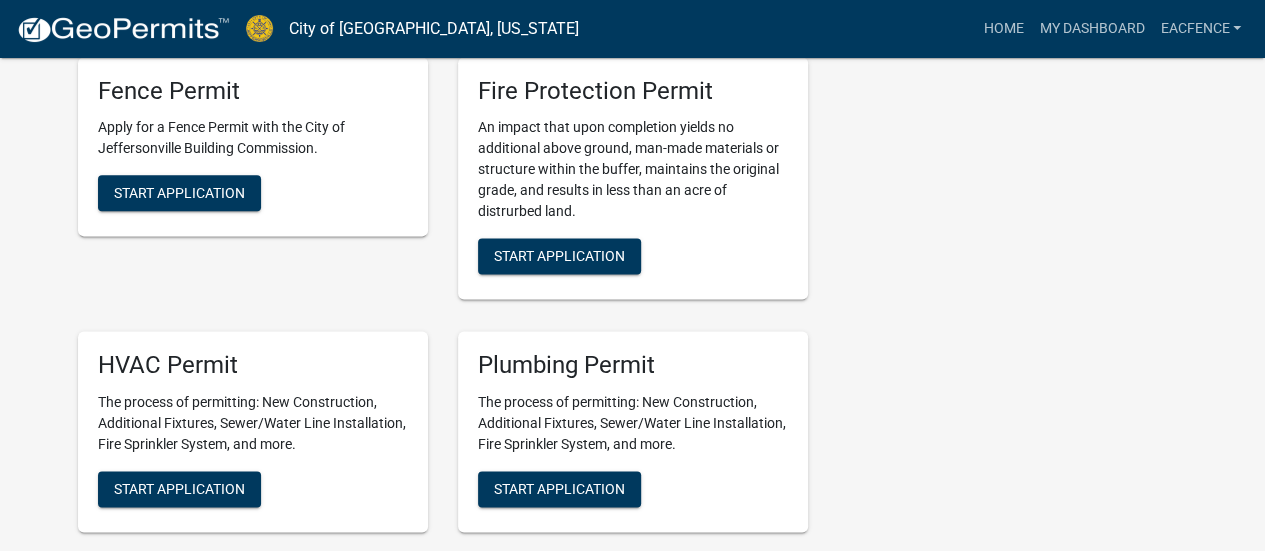 scroll, scrollTop: 1200, scrollLeft: 0, axis: vertical 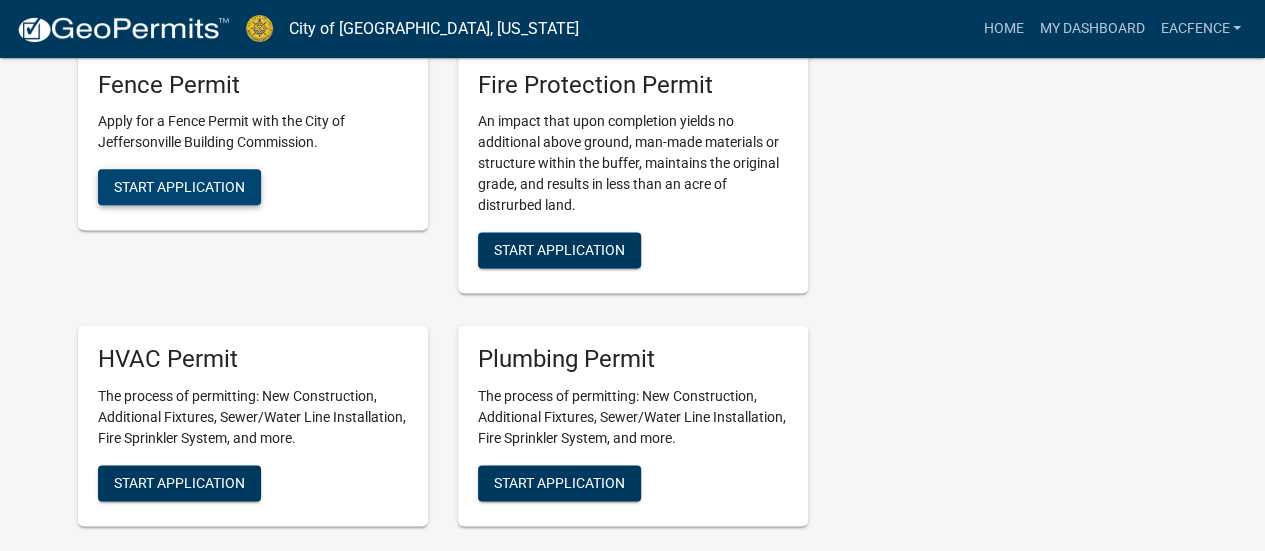 click on "Fence Permit Apply for a Fence Permit with the City of Jeffersonville Building Commission.  Start Application" at bounding box center [253, 141] 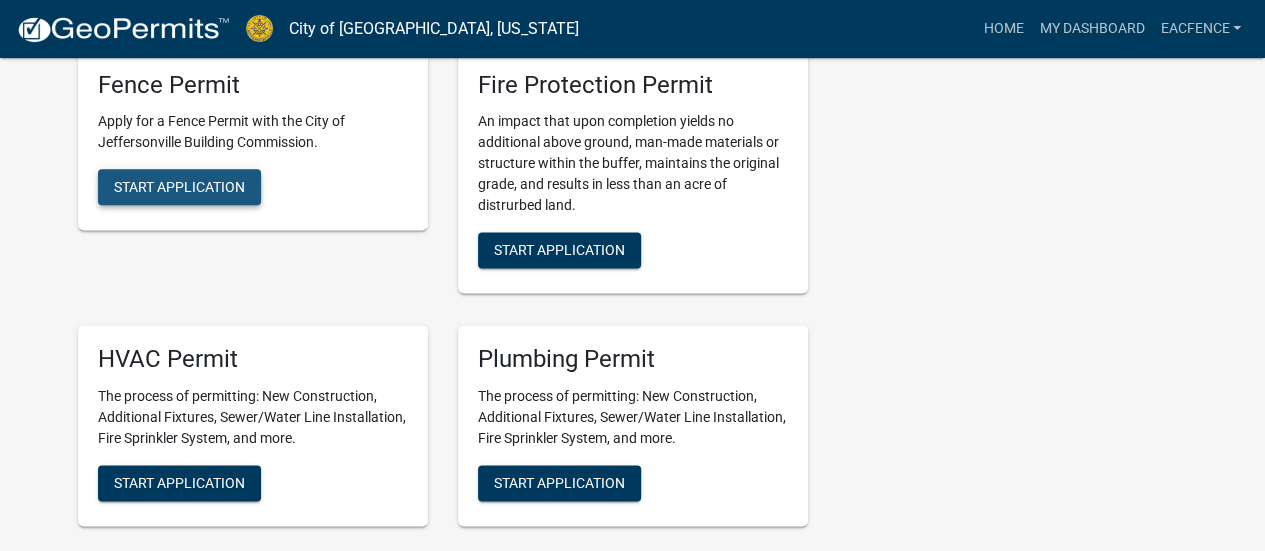 click on "Start Application" at bounding box center (179, 187) 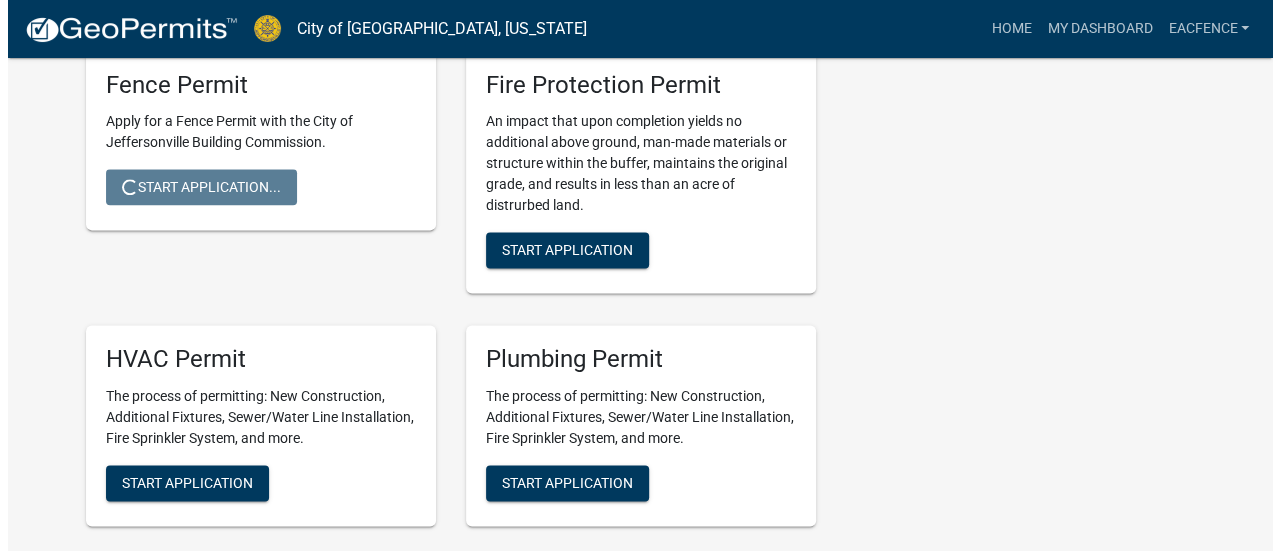 scroll, scrollTop: 0, scrollLeft: 0, axis: both 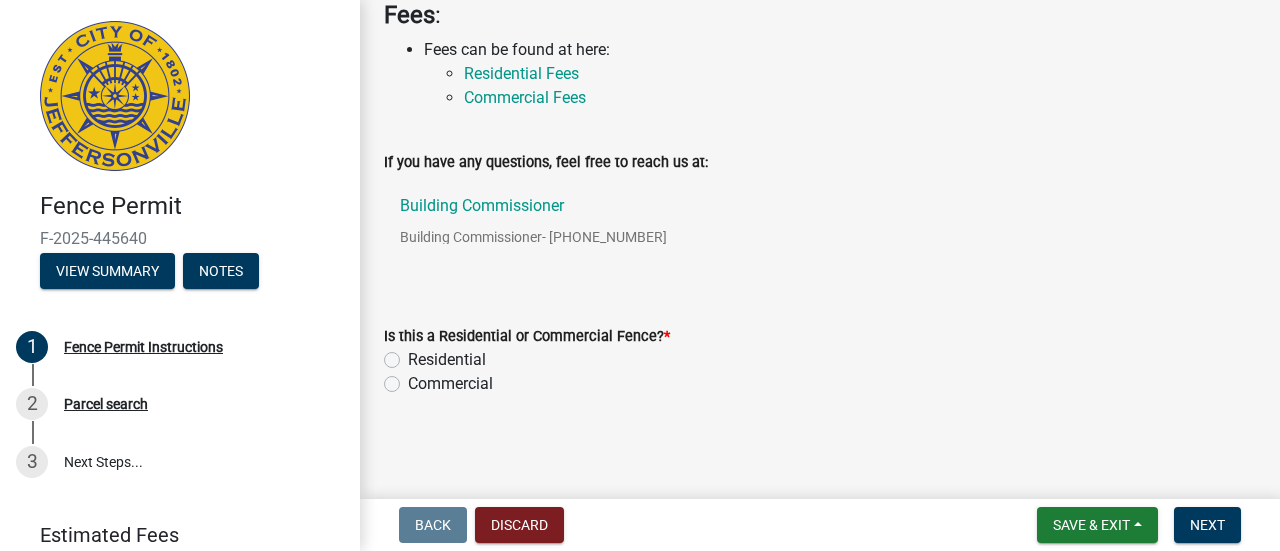 click on "Residential" 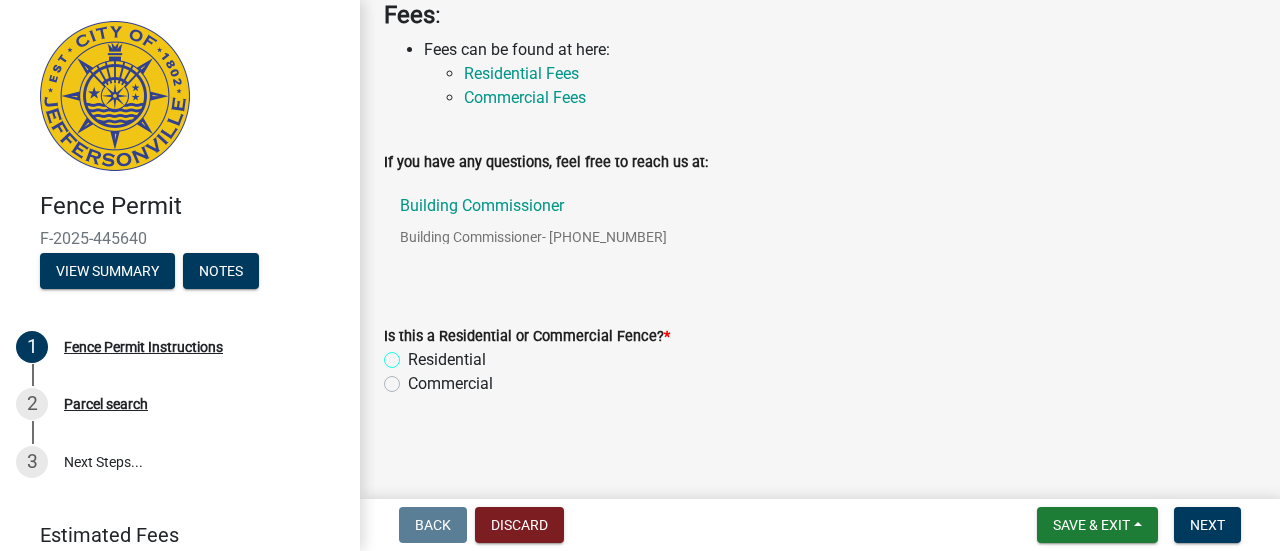 click on "Residential" at bounding box center (414, 354) 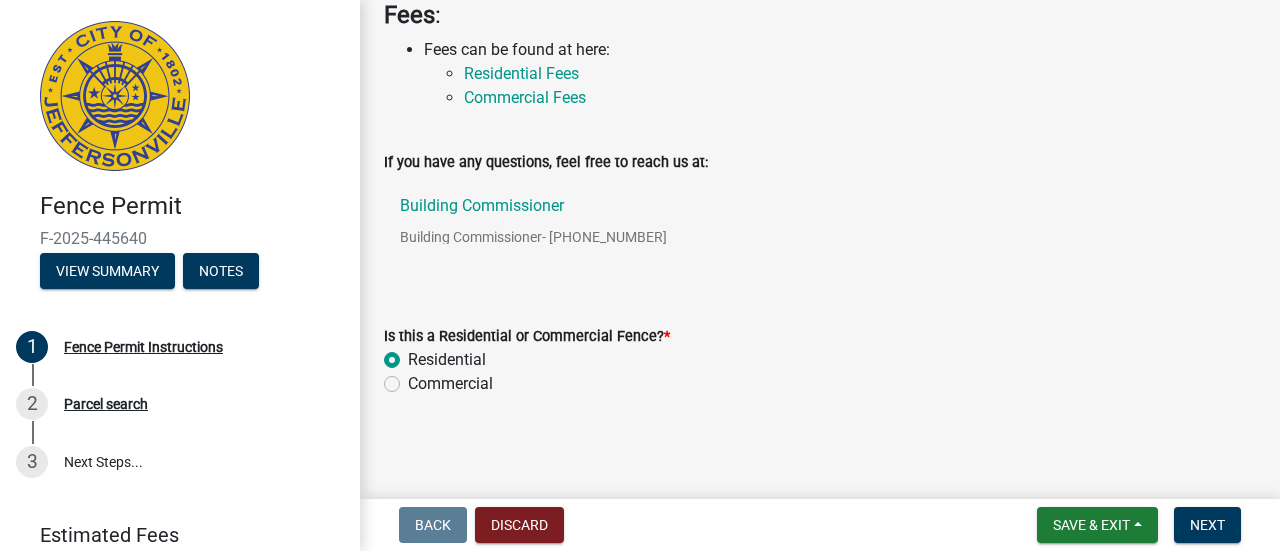 radio on "true" 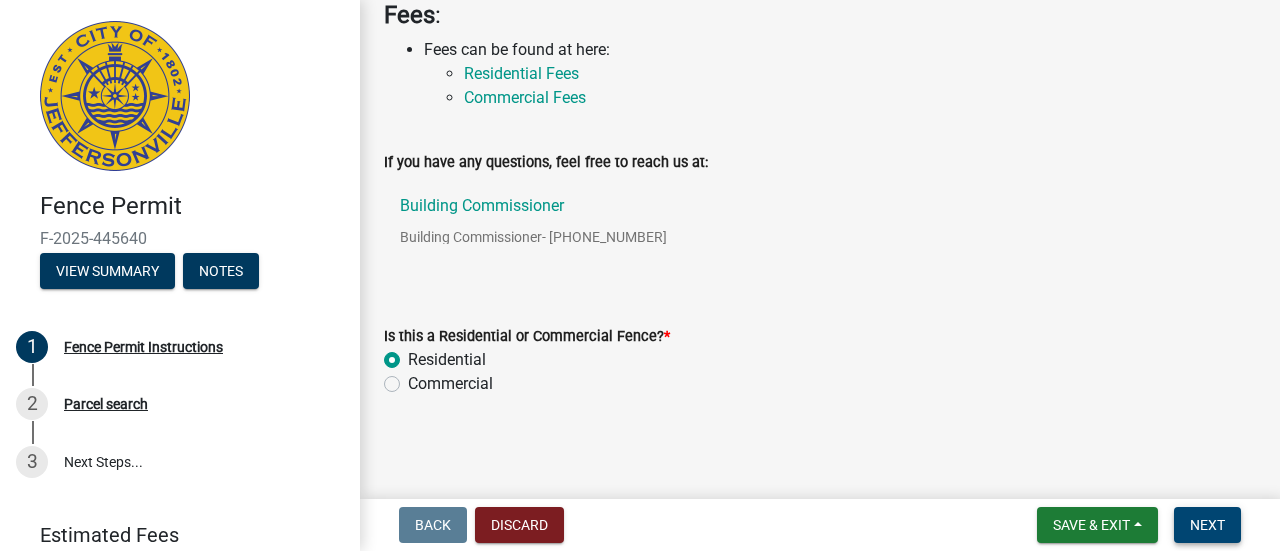 click on "Next" at bounding box center [1207, 525] 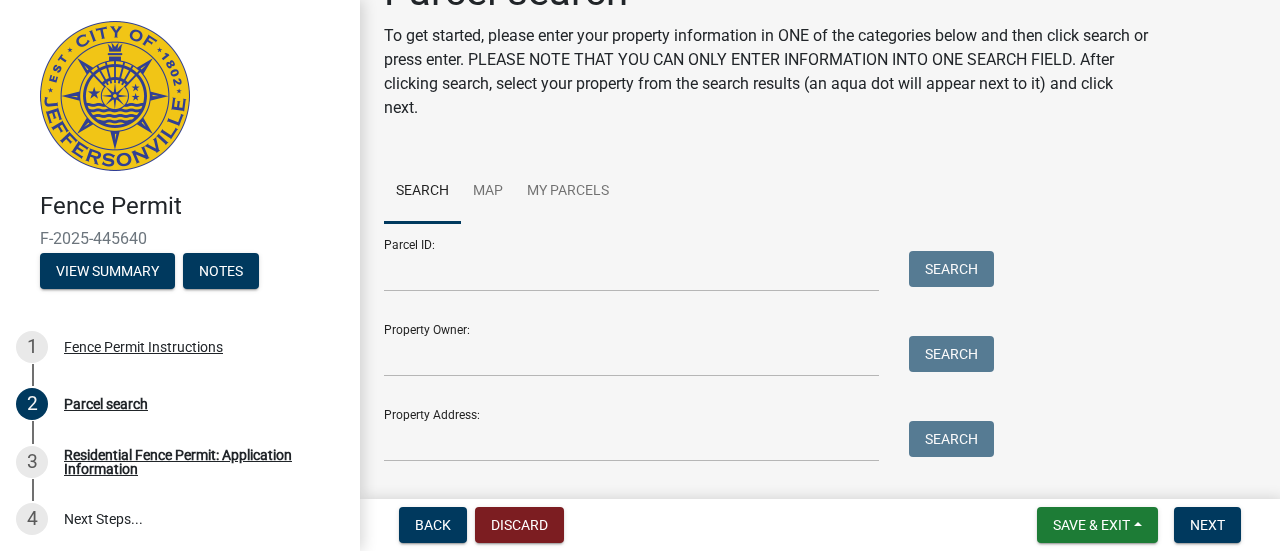 scroll, scrollTop: 100, scrollLeft: 0, axis: vertical 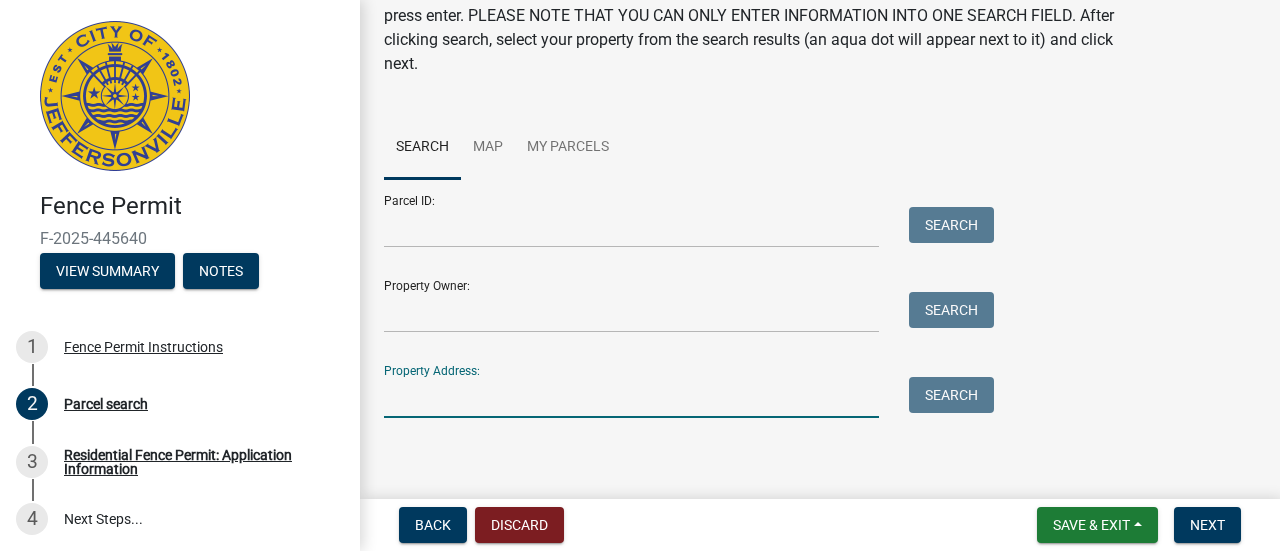 click on "Property Address:" at bounding box center [631, 397] 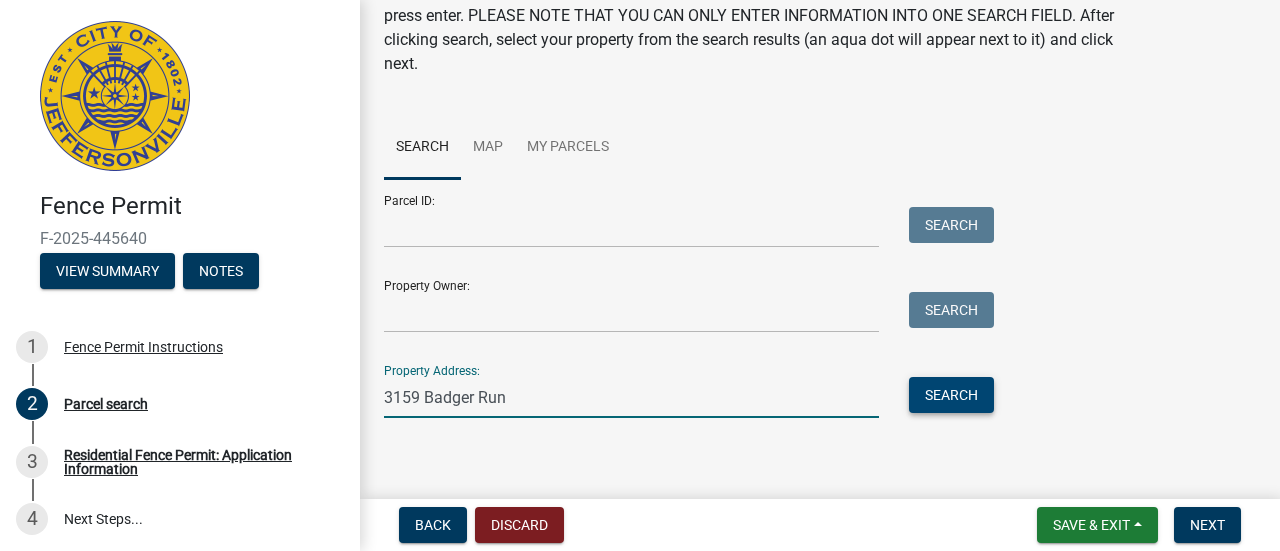type on "3159 Badger Run" 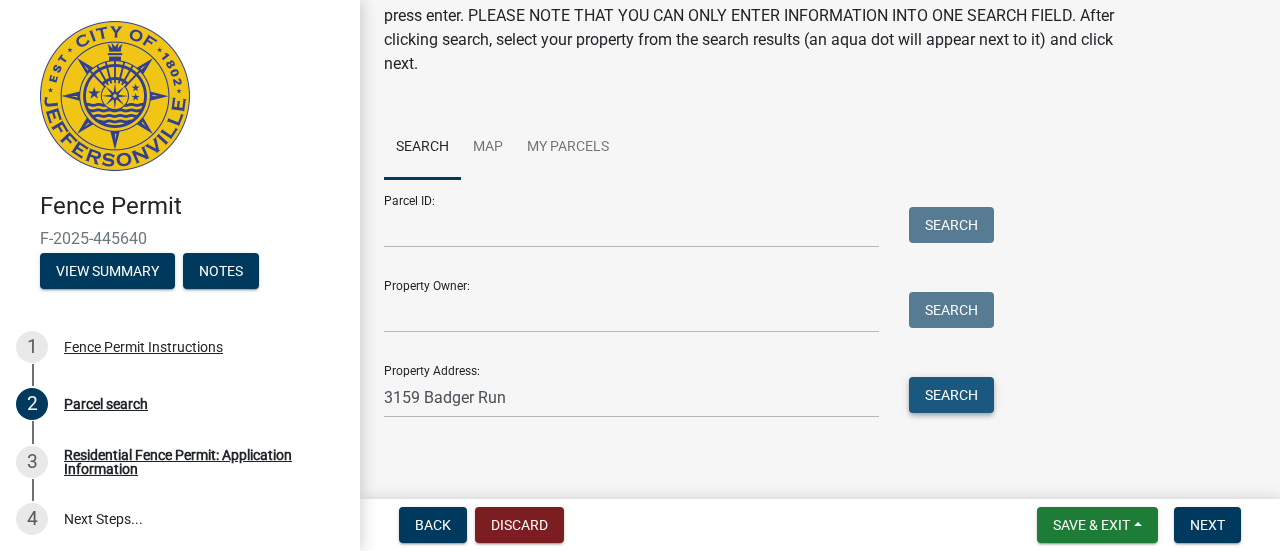 click on "Search" at bounding box center [951, 395] 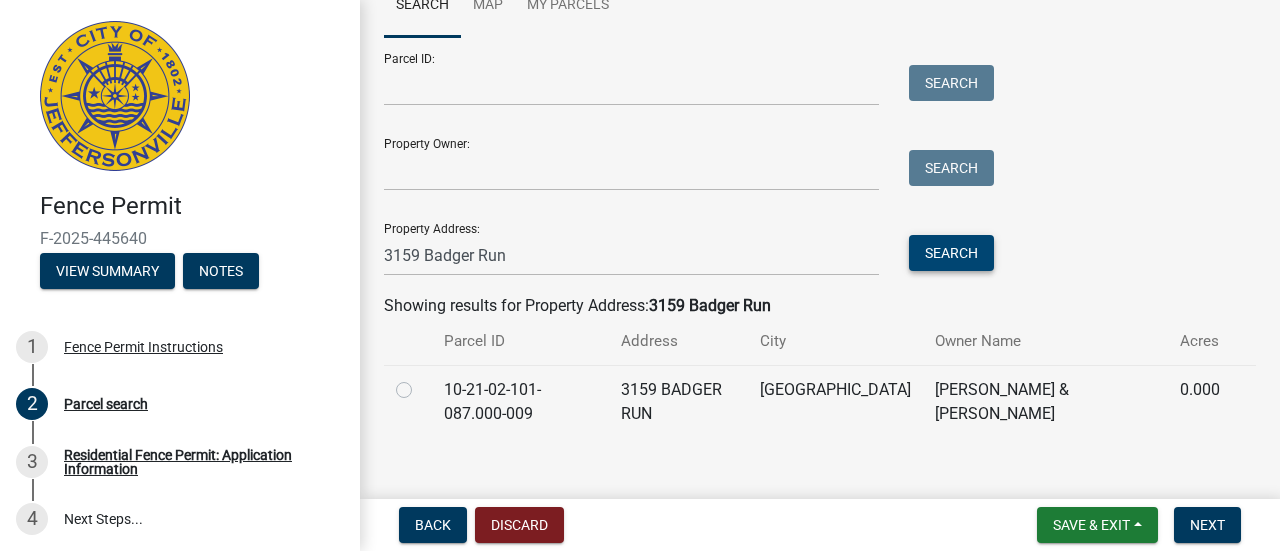 scroll, scrollTop: 242, scrollLeft: 0, axis: vertical 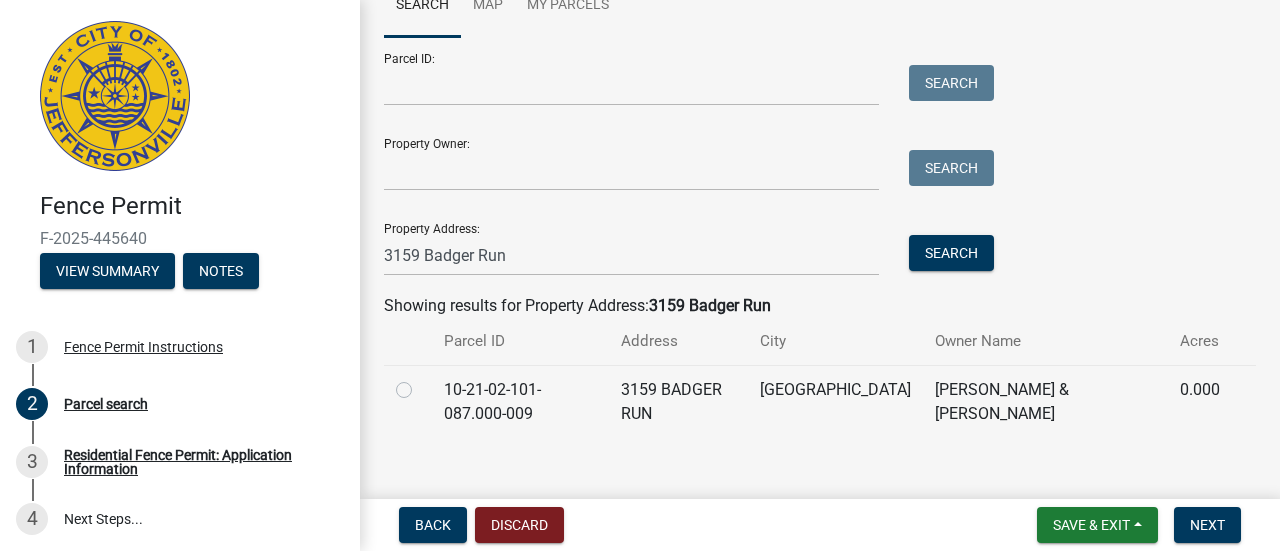 click 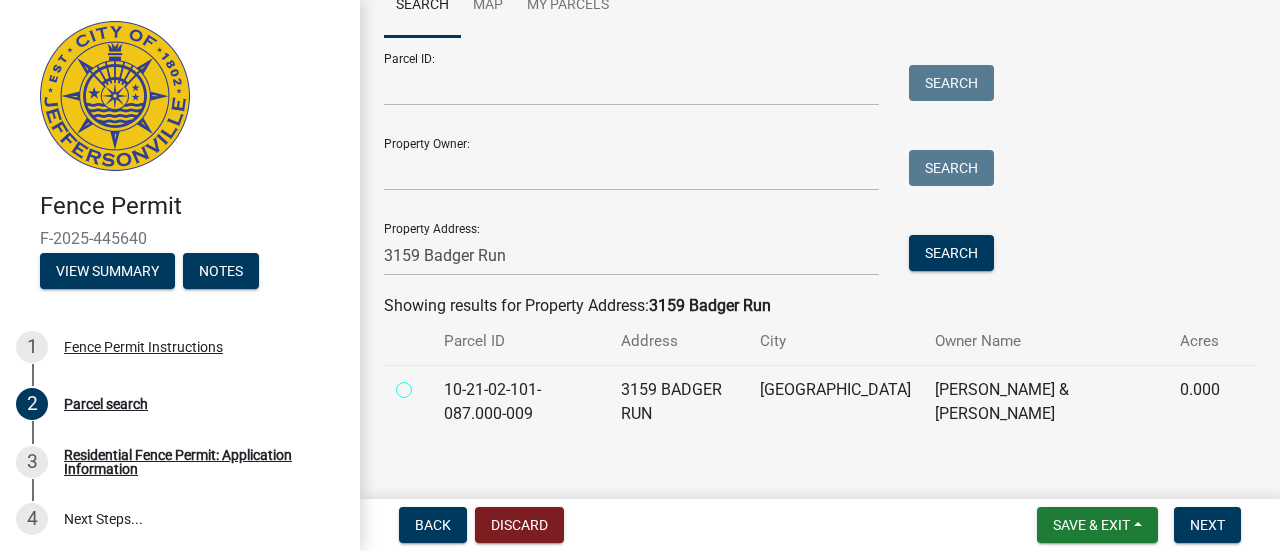 radio on "true" 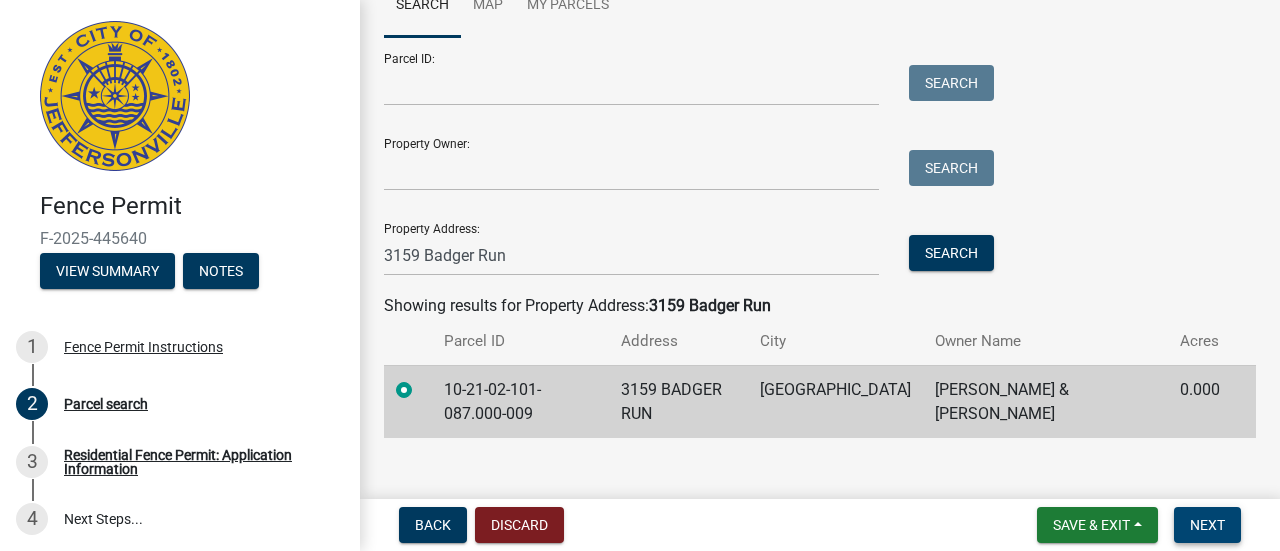 click on "Next" at bounding box center [1207, 525] 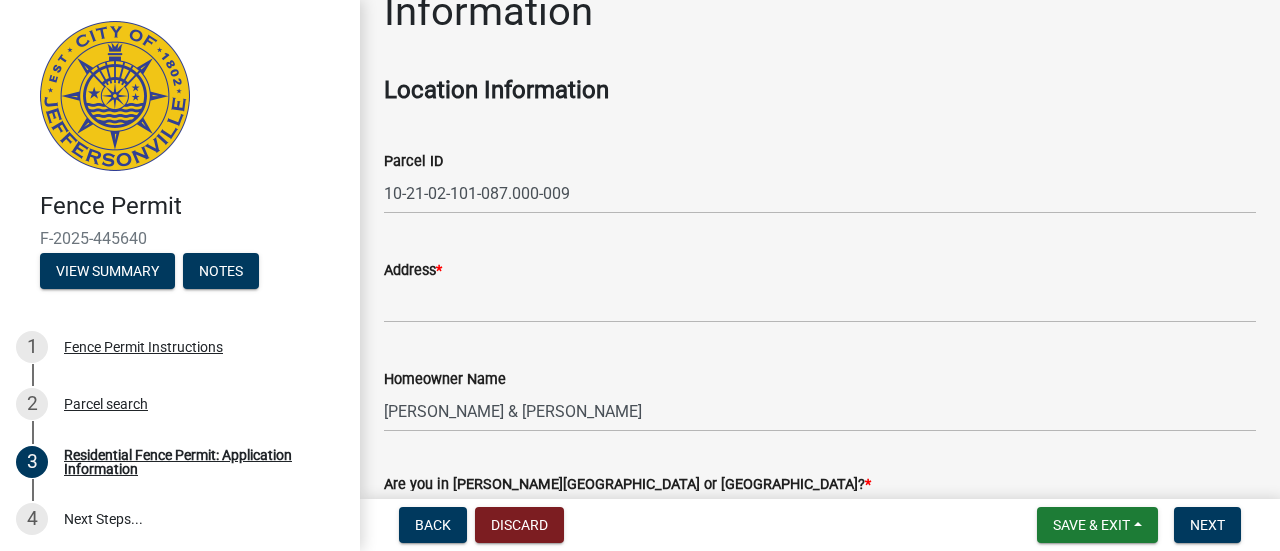 scroll, scrollTop: 200, scrollLeft: 0, axis: vertical 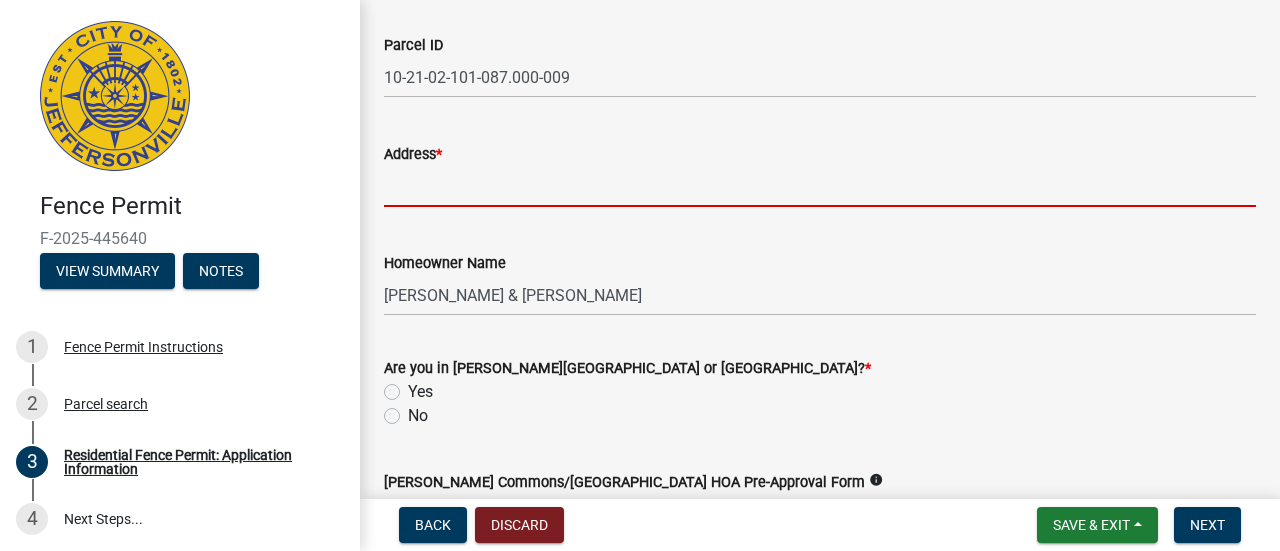 click on "Address  *" at bounding box center (820, 186) 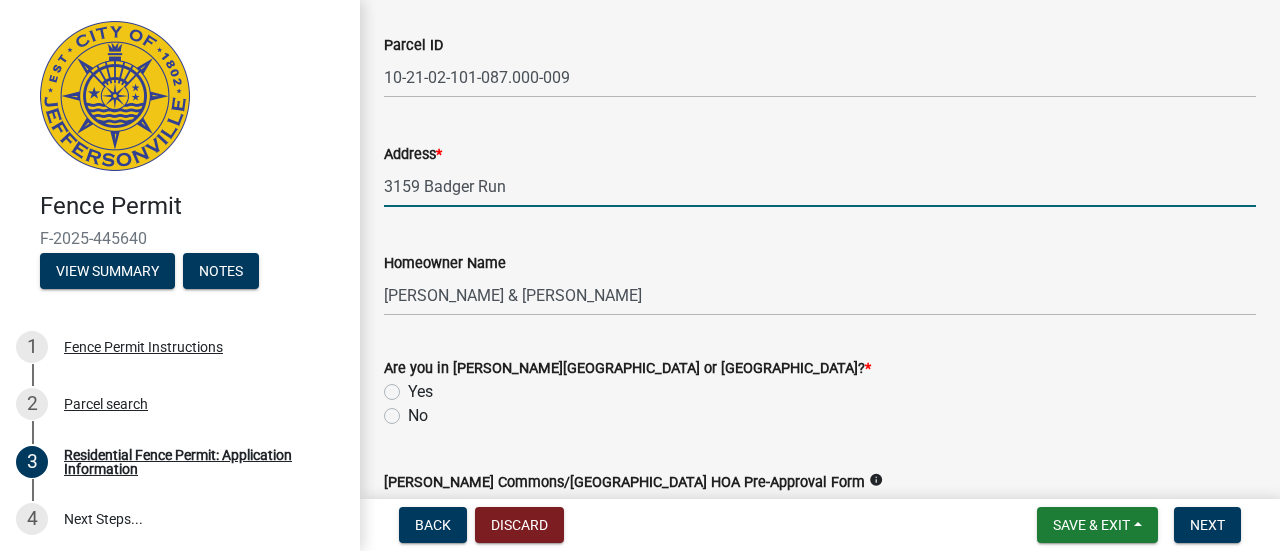 type on "3159 Badger Run" 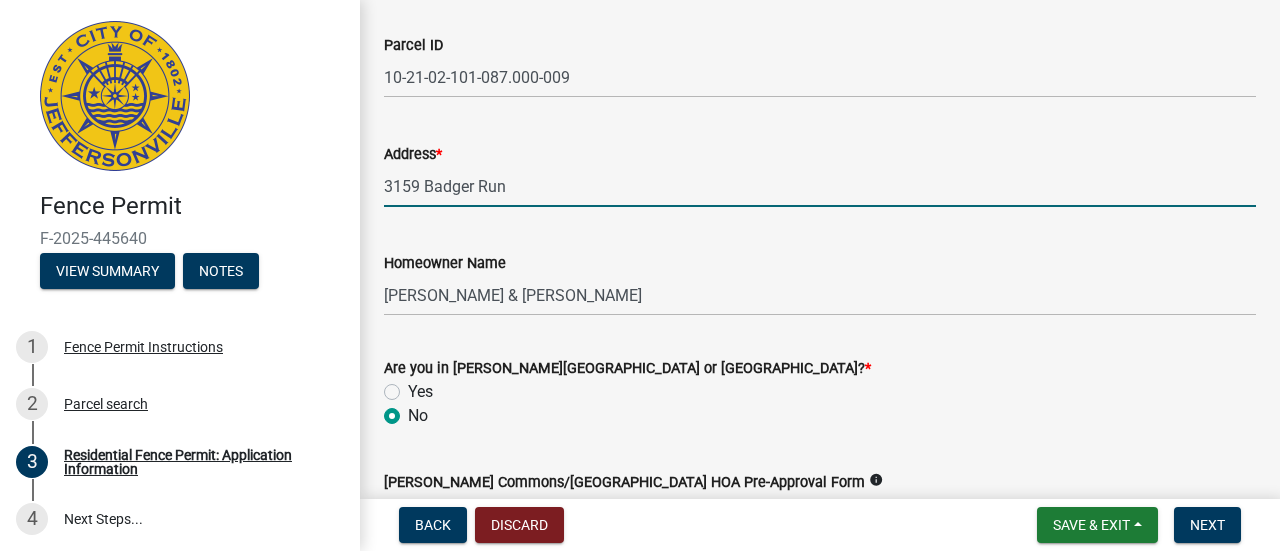 radio on "true" 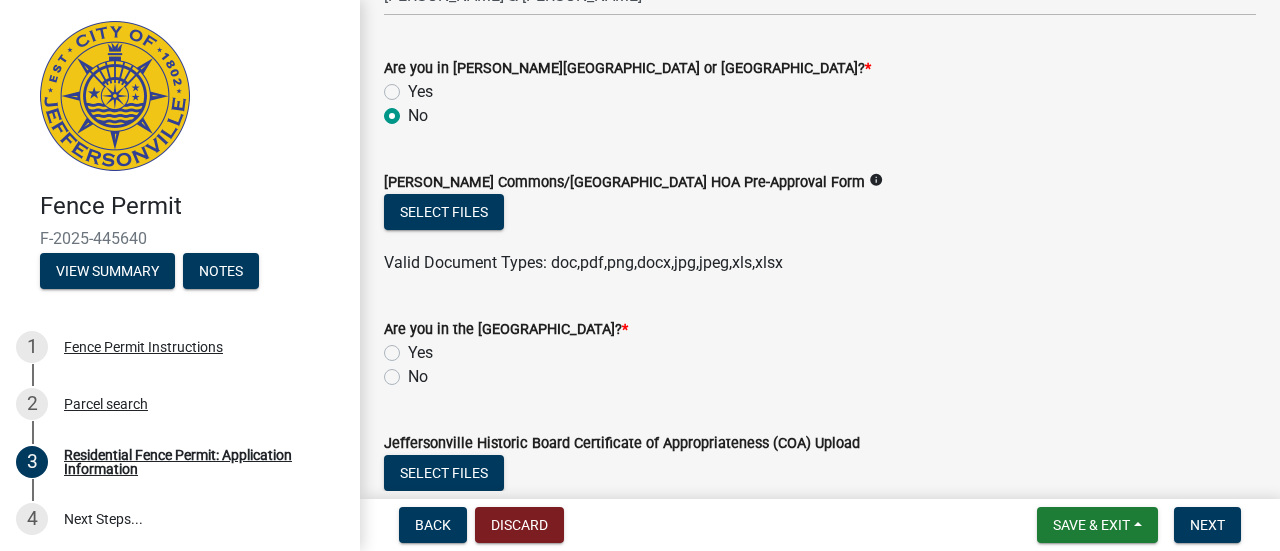 click on "No" 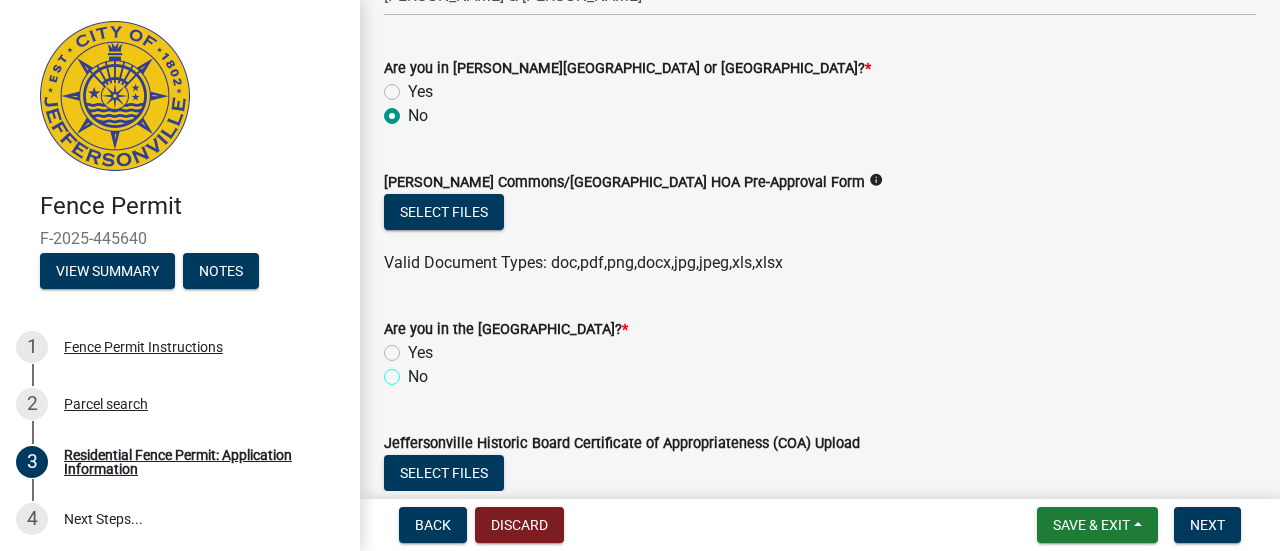 click on "No" at bounding box center (414, 371) 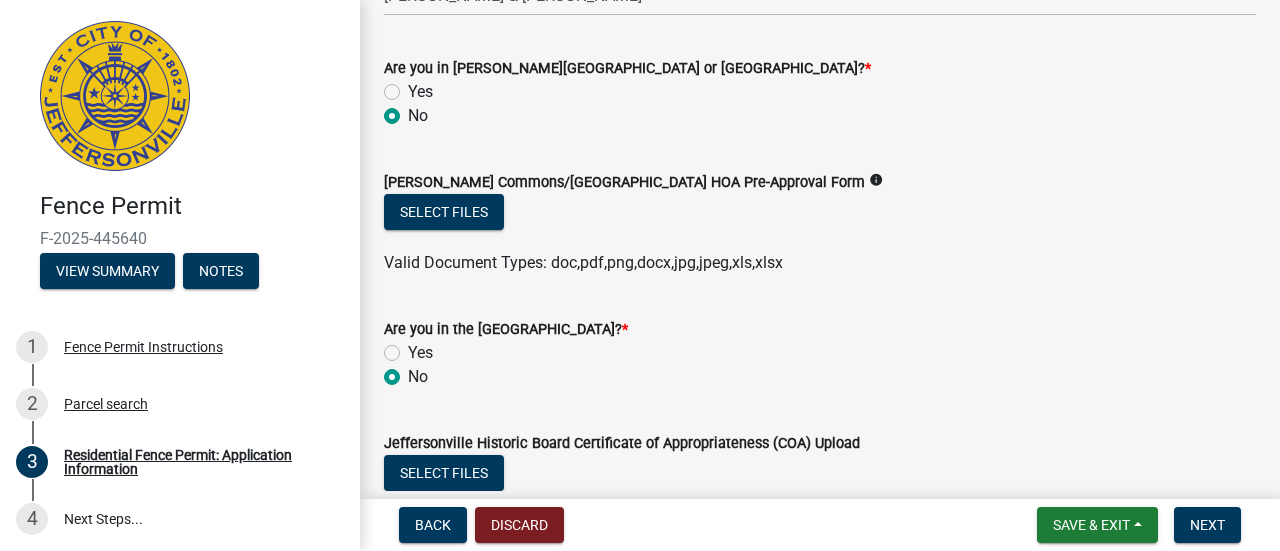 radio on "true" 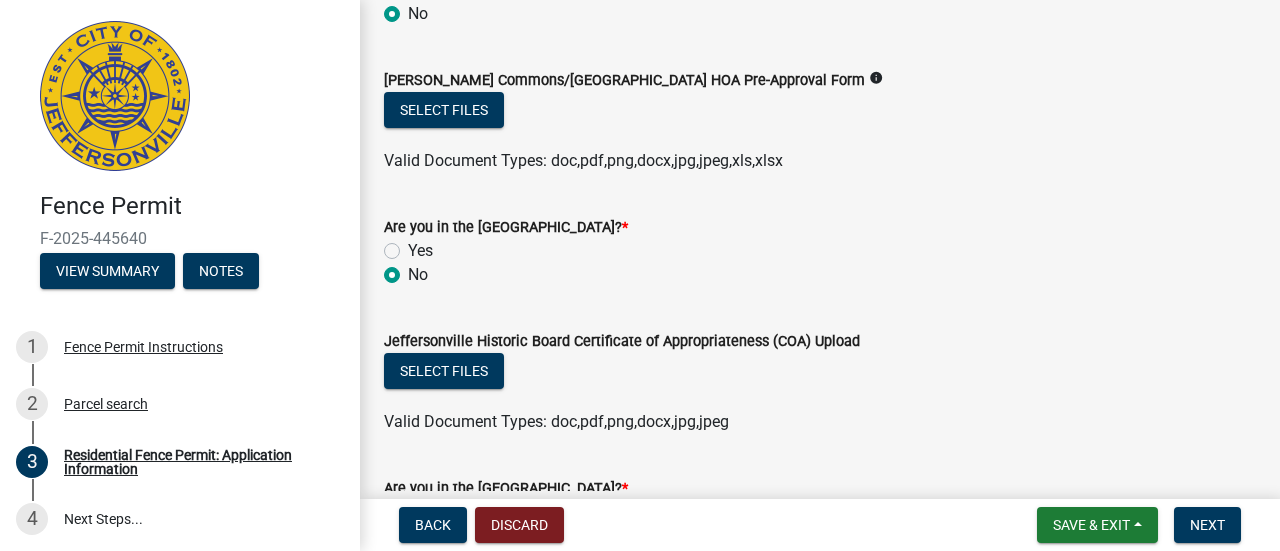 scroll, scrollTop: 700, scrollLeft: 0, axis: vertical 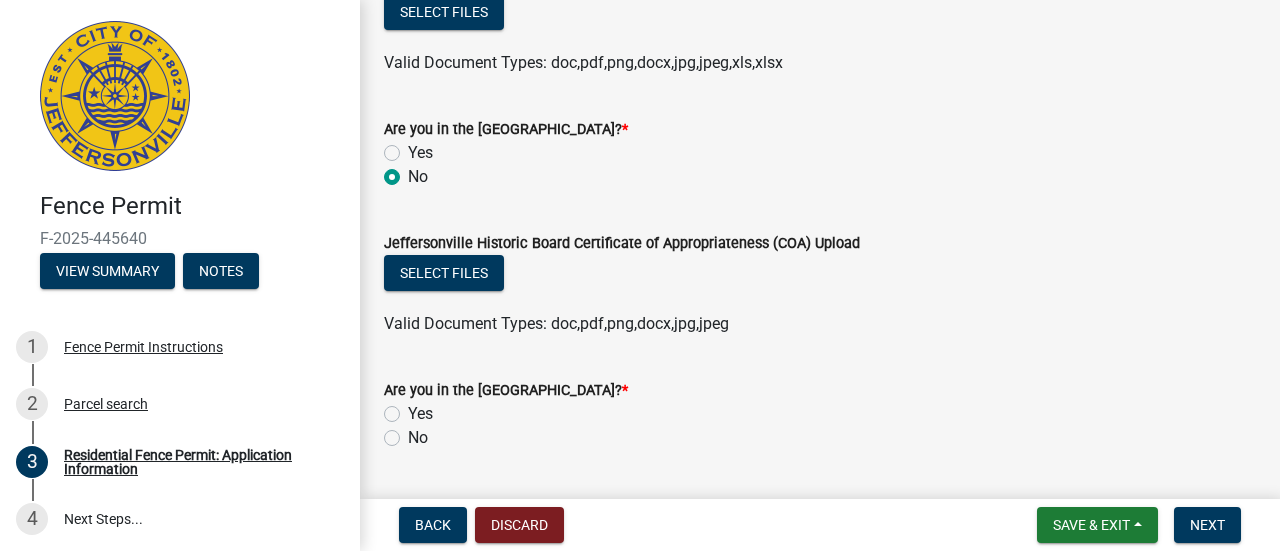 click on "No" 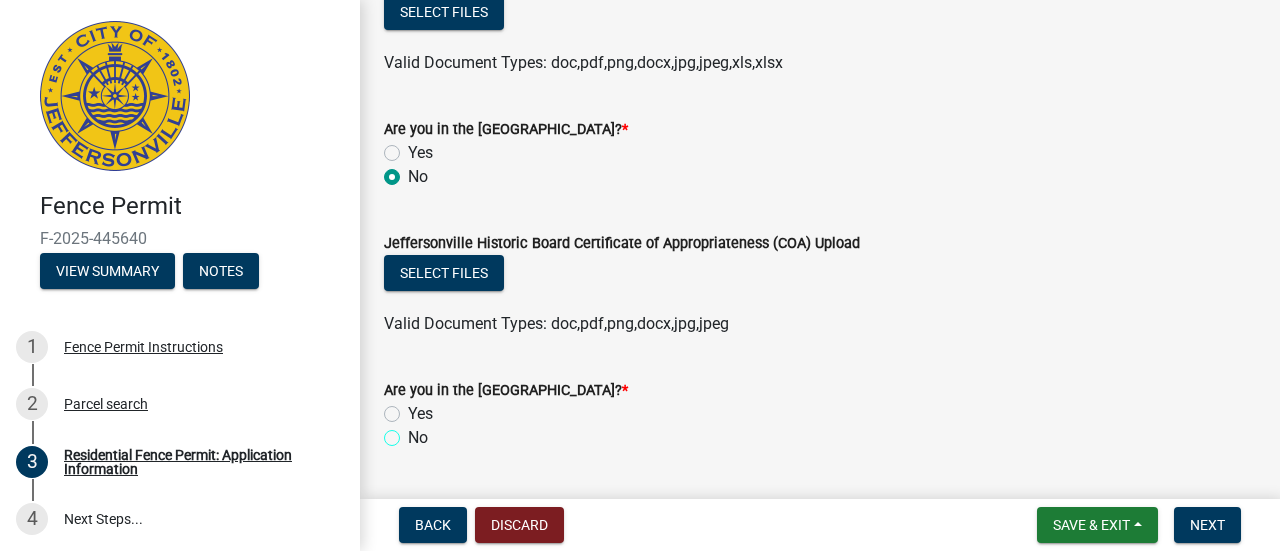 click on "No" at bounding box center (414, 432) 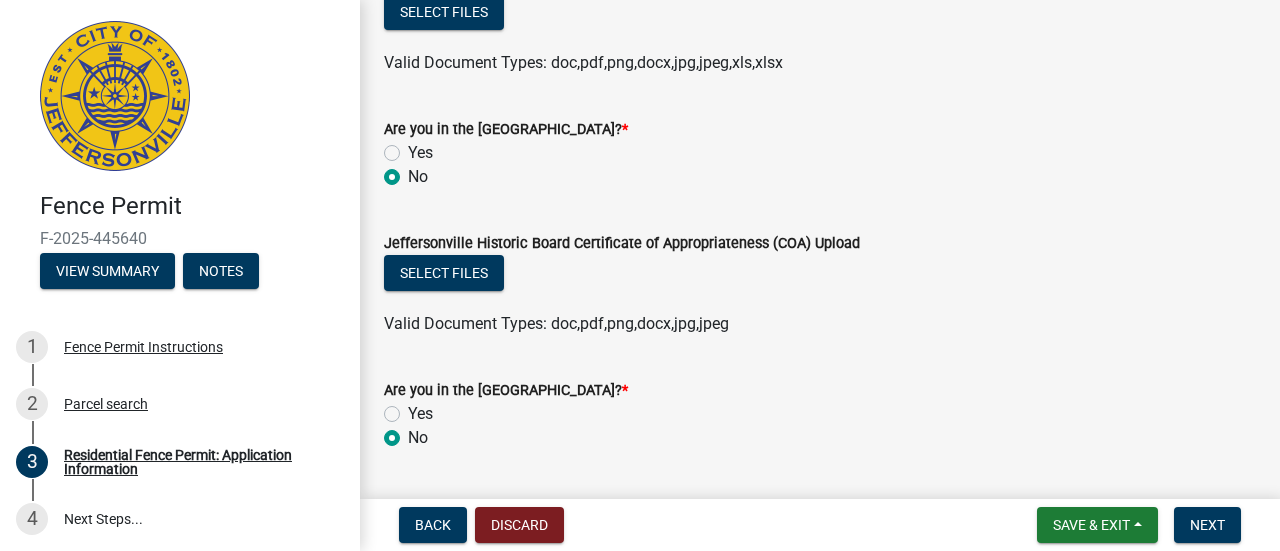 radio on "true" 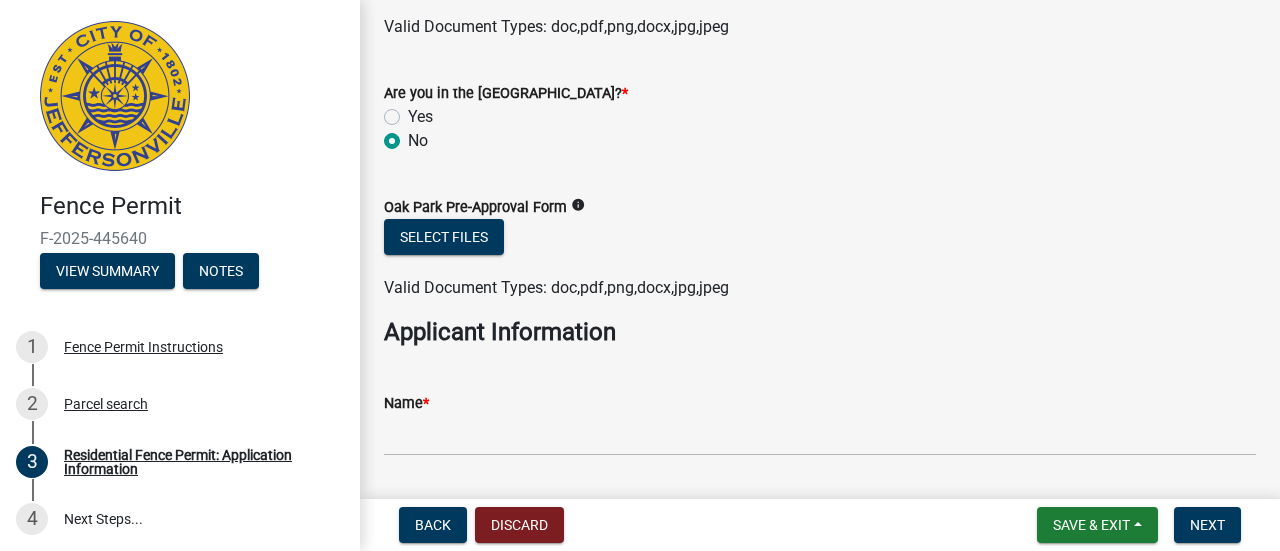 scroll, scrollTop: 1000, scrollLeft: 0, axis: vertical 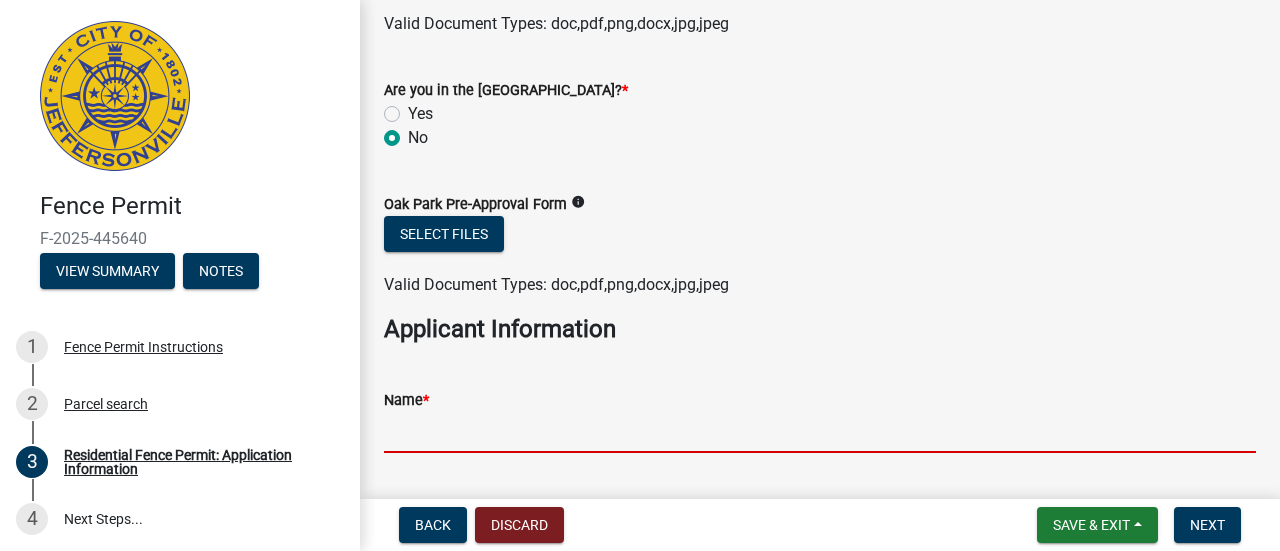 click on "Name  *" at bounding box center (820, 432) 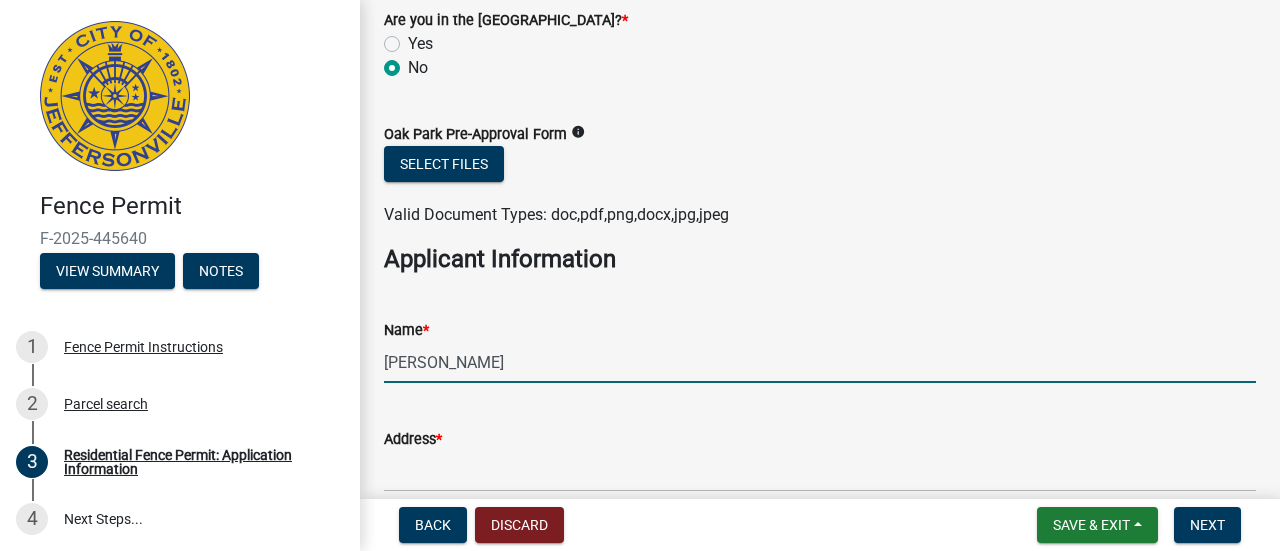 scroll, scrollTop: 1100, scrollLeft: 0, axis: vertical 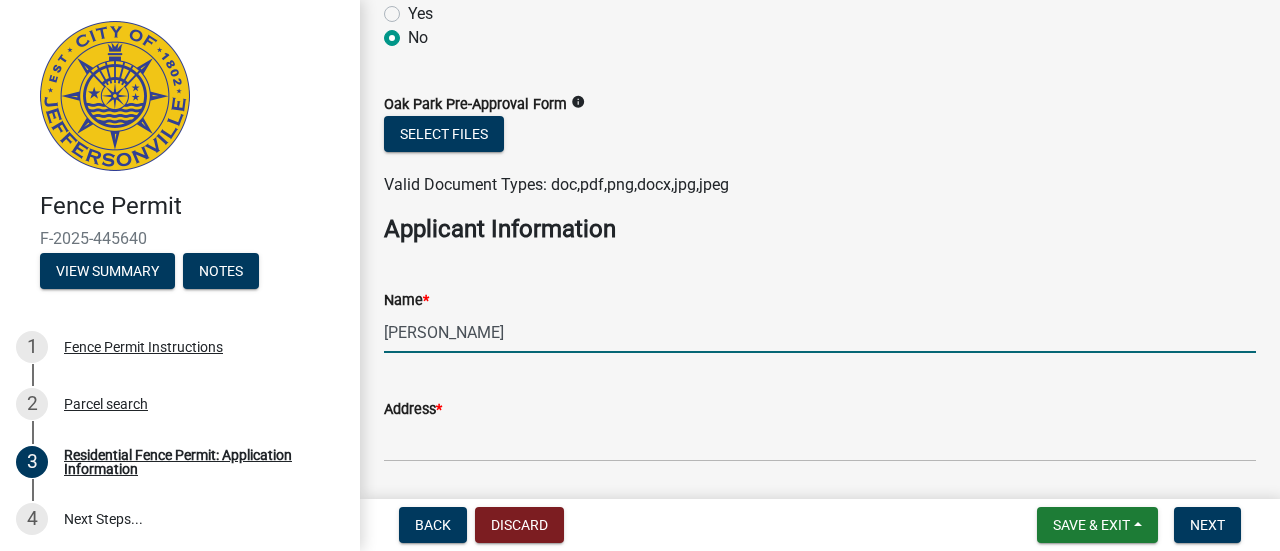 type on "[PERSON_NAME]" 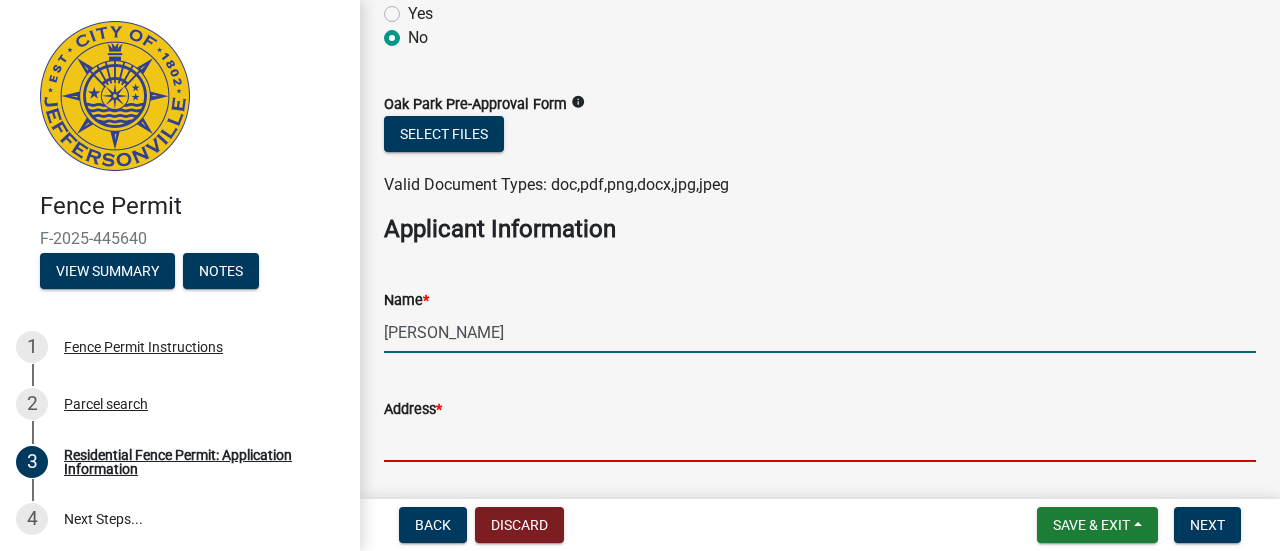 click on "Address  *" at bounding box center (820, 441) 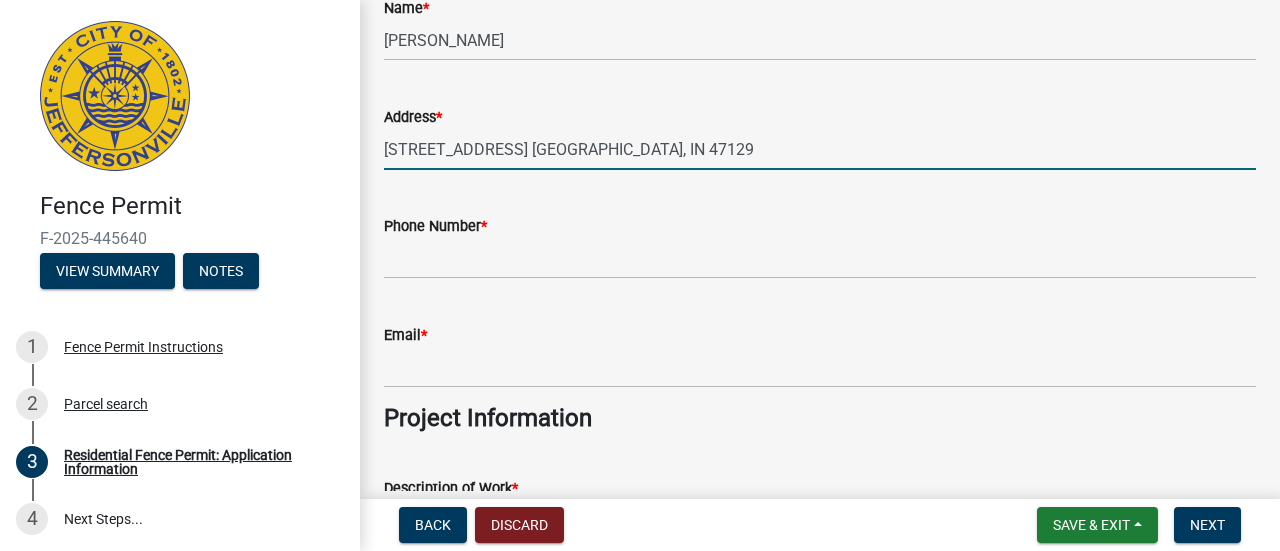 scroll, scrollTop: 1400, scrollLeft: 0, axis: vertical 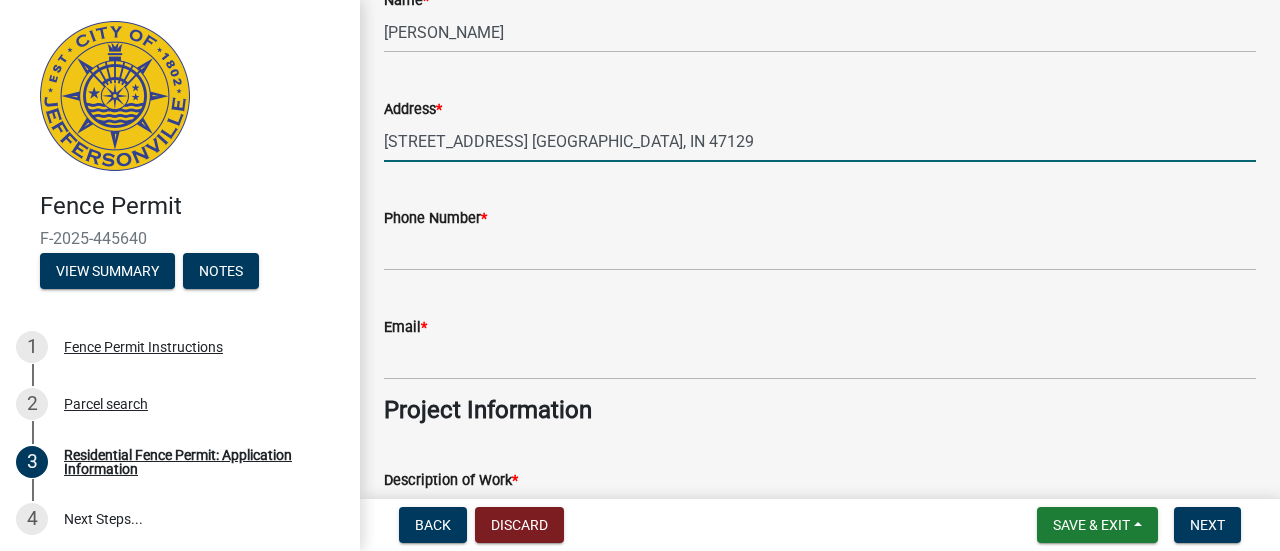 type on "[STREET_ADDRESS] [GEOGRAPHIC_DATA], IN 47129" 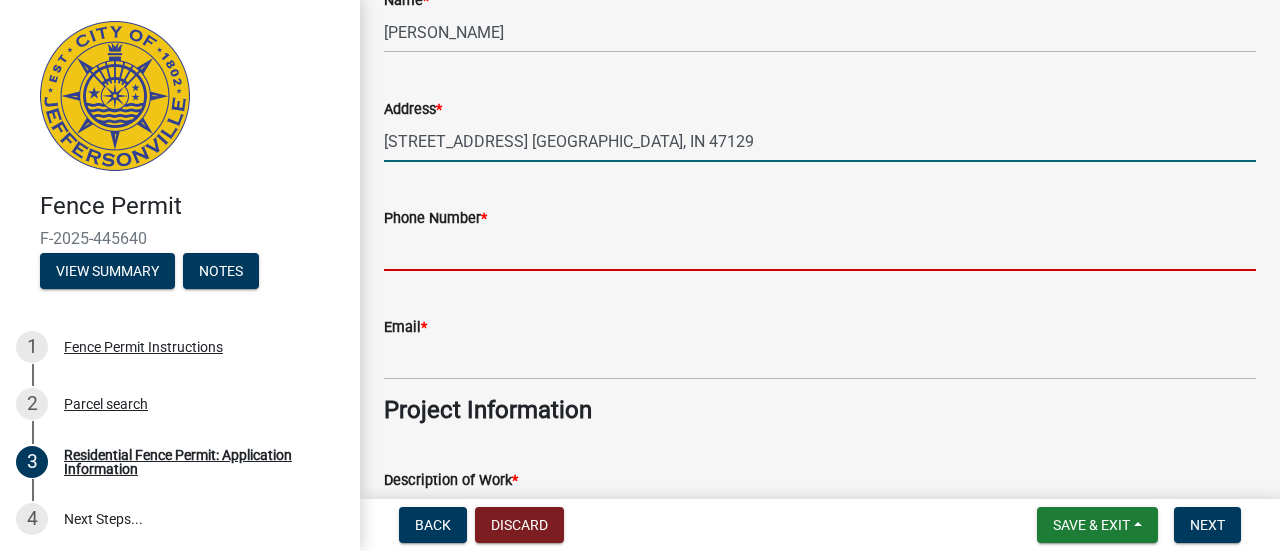 click on "Phone Number  *" at bounding box center (820, 250) 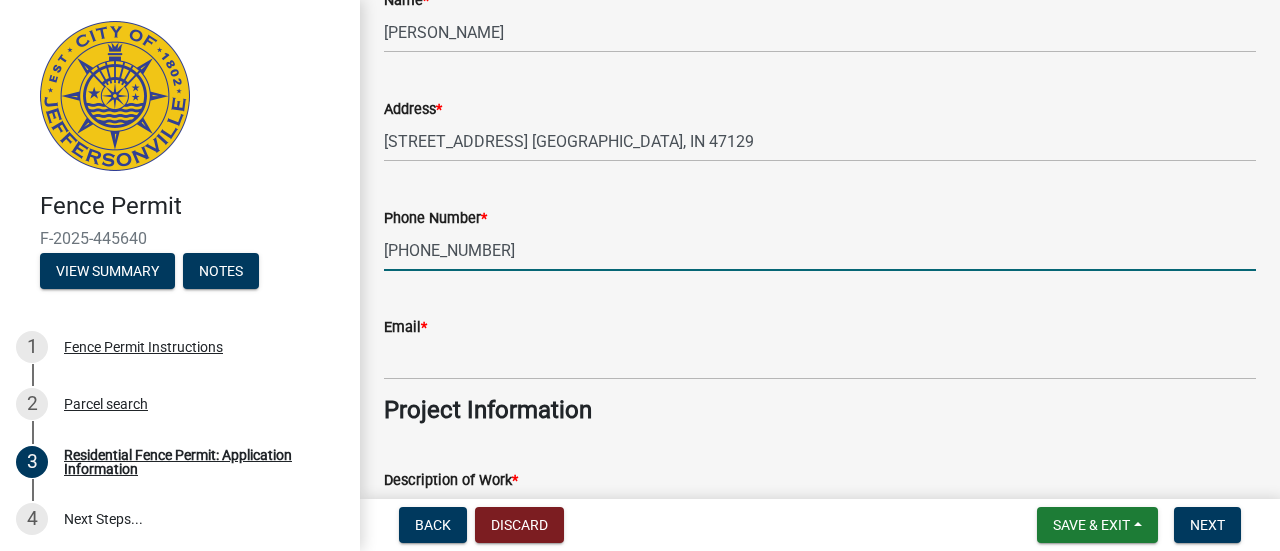 type on "[PHONE_NUMBER]" 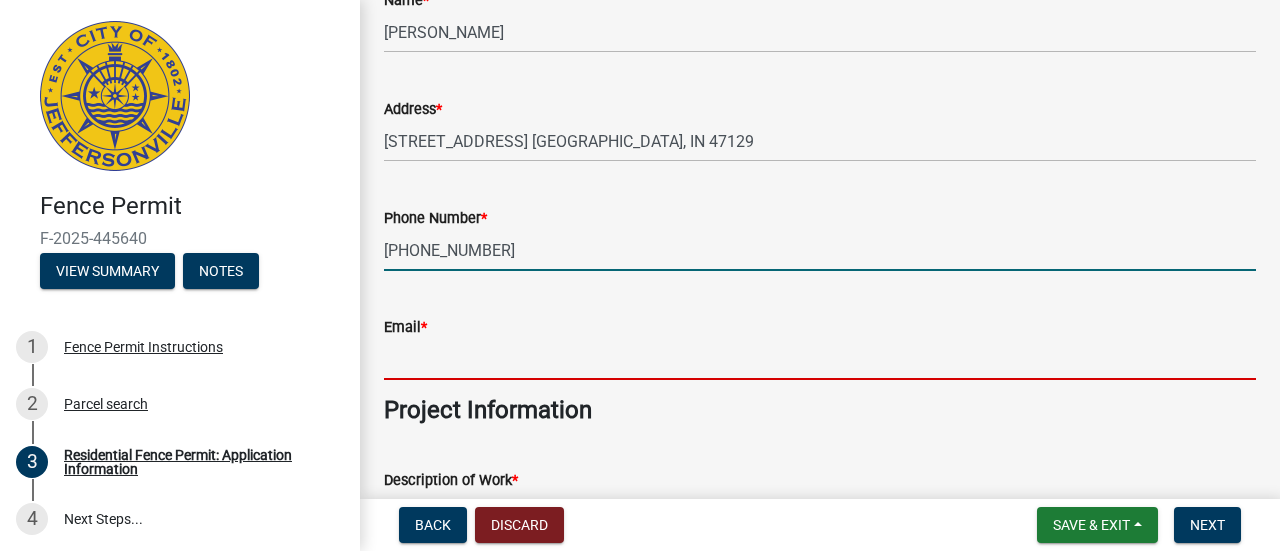 click on "Email  *" at bounding box center (820, 359) 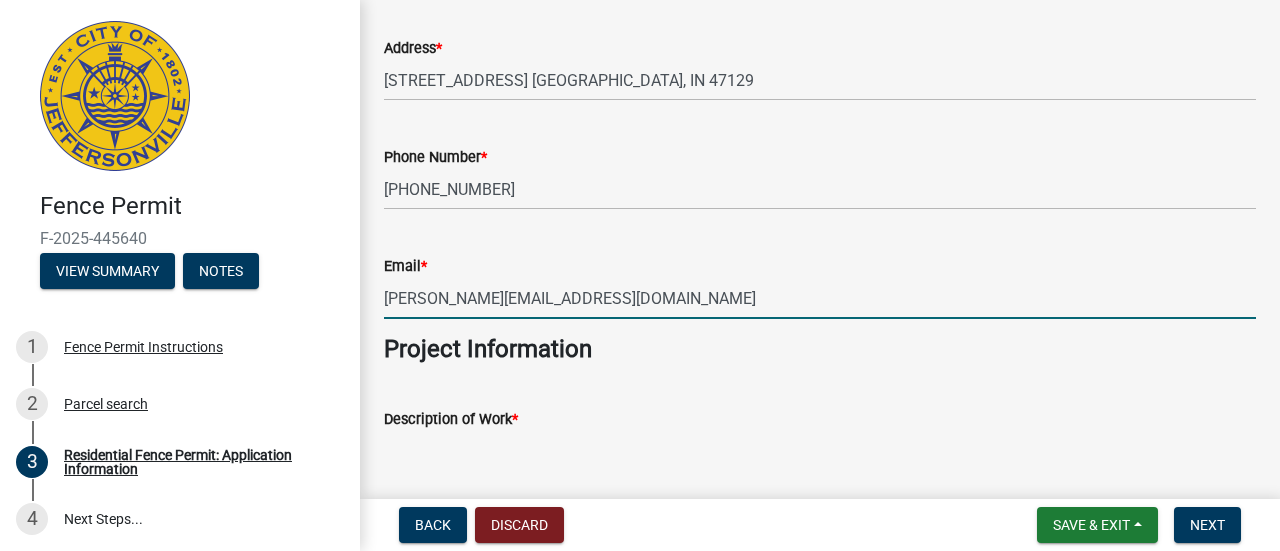scroll, scrollTop: 1600, scrollLeft: 0, axis: vertical 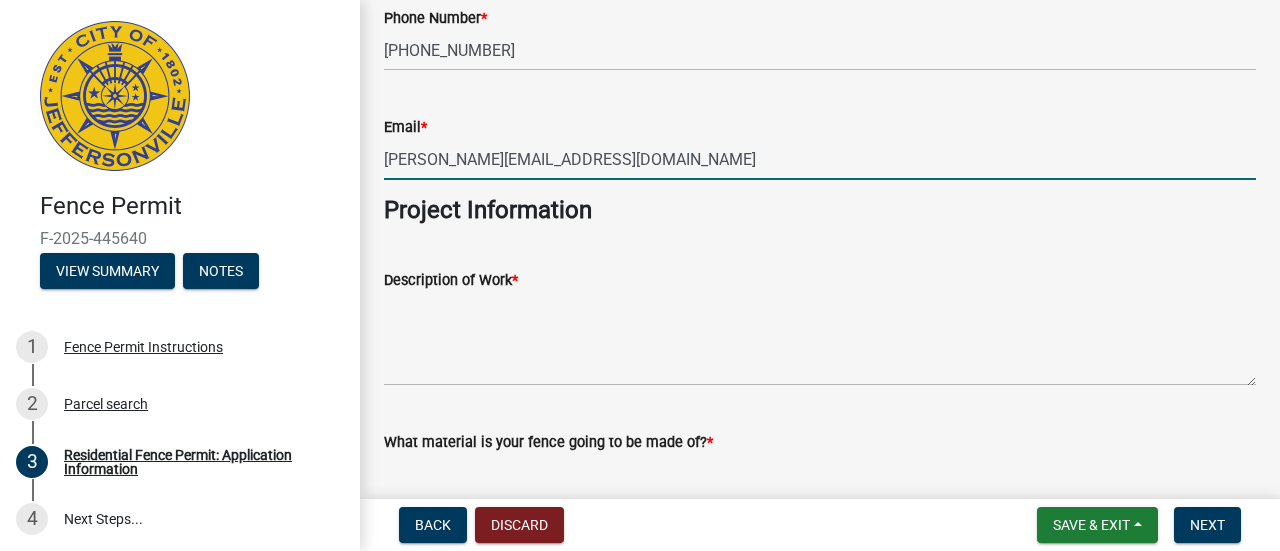 type on "[PERSON_NAME][EMAIL_ADDRESS][DOMAIN_NAME]" 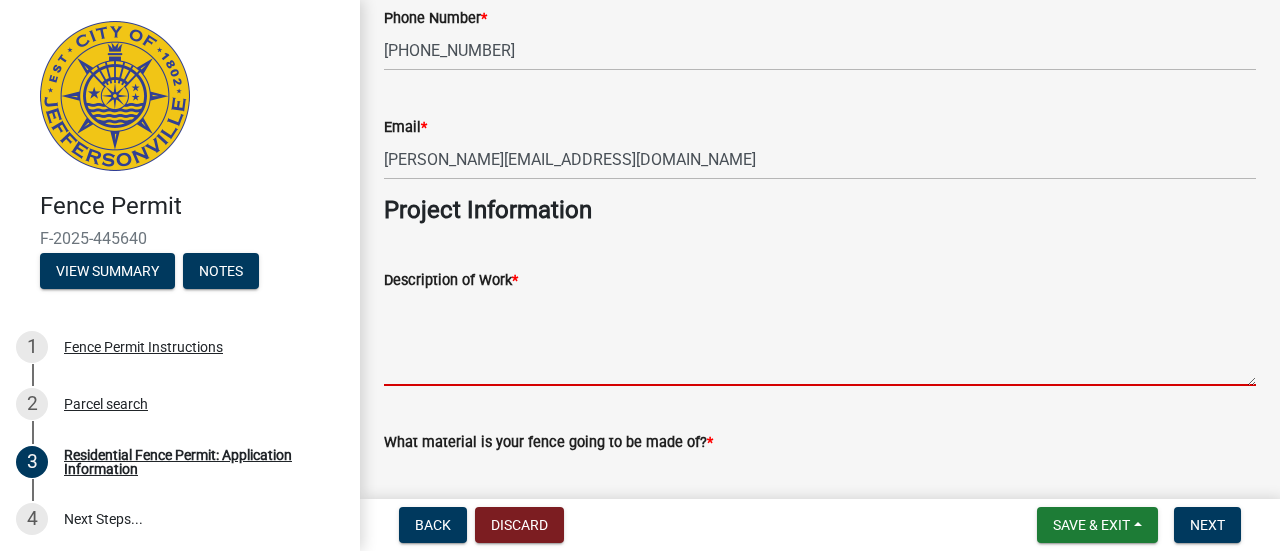 click on "Description of Work   *" at bounding box center [820, 339] 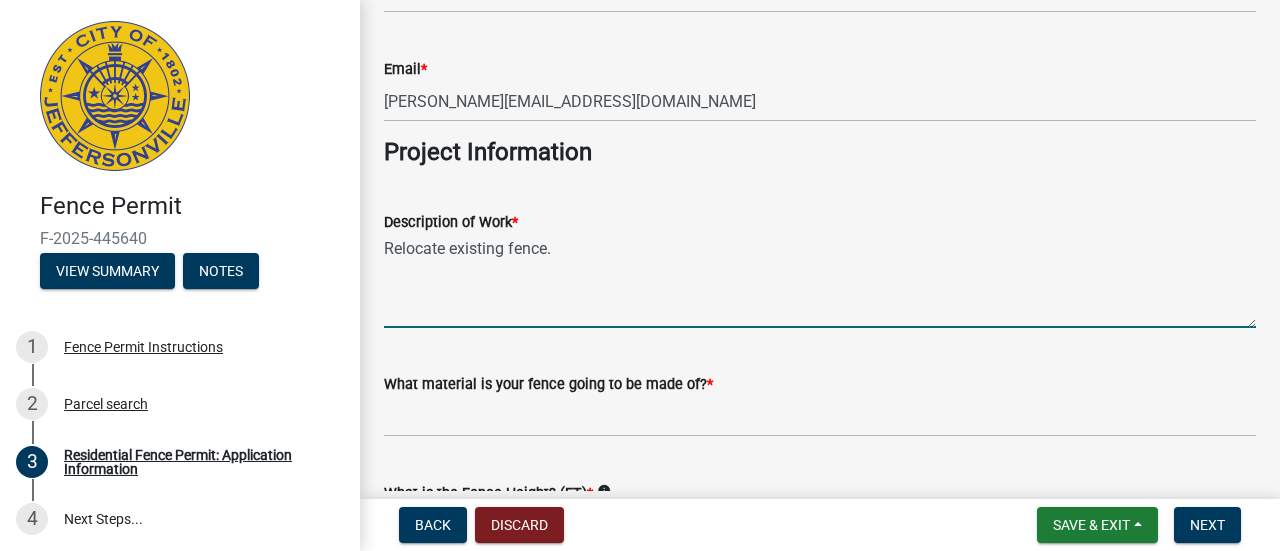 scroll, scrollTop: 1700, scrollLeft: 0, axis: vertical 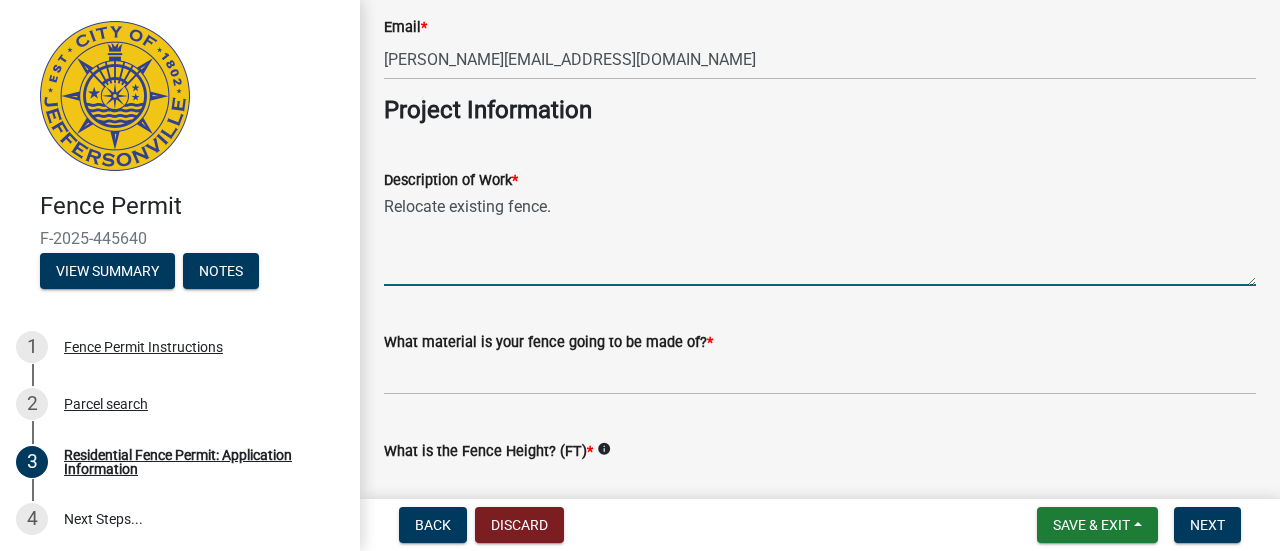 type on "Relocate existing fence." 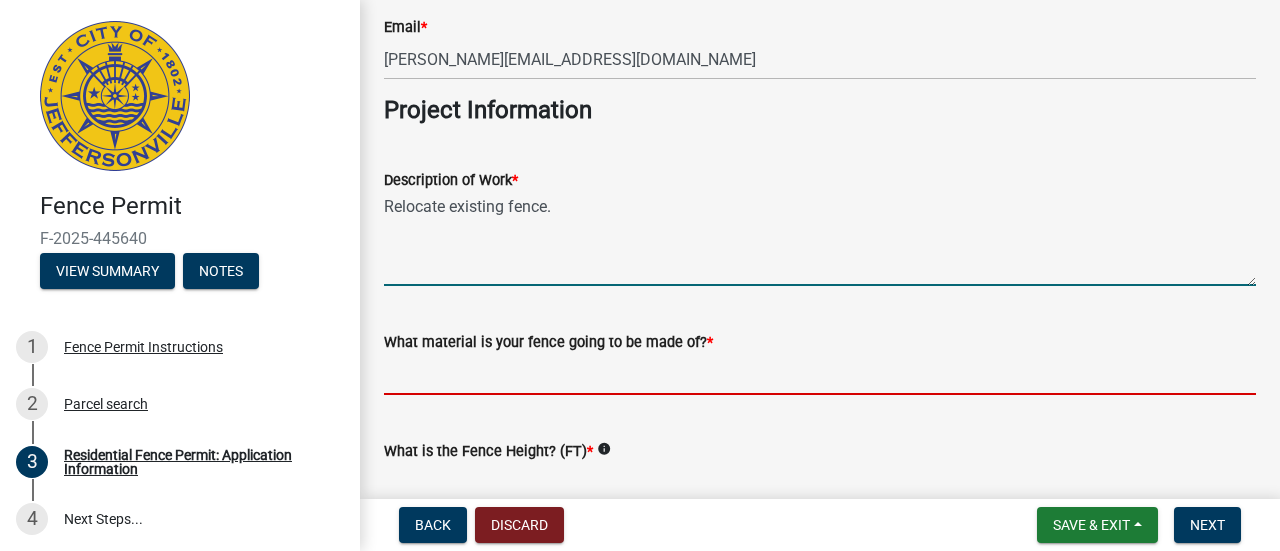 click on "What material is your fence going to be made of?  *" at bounding box center [820, 374] 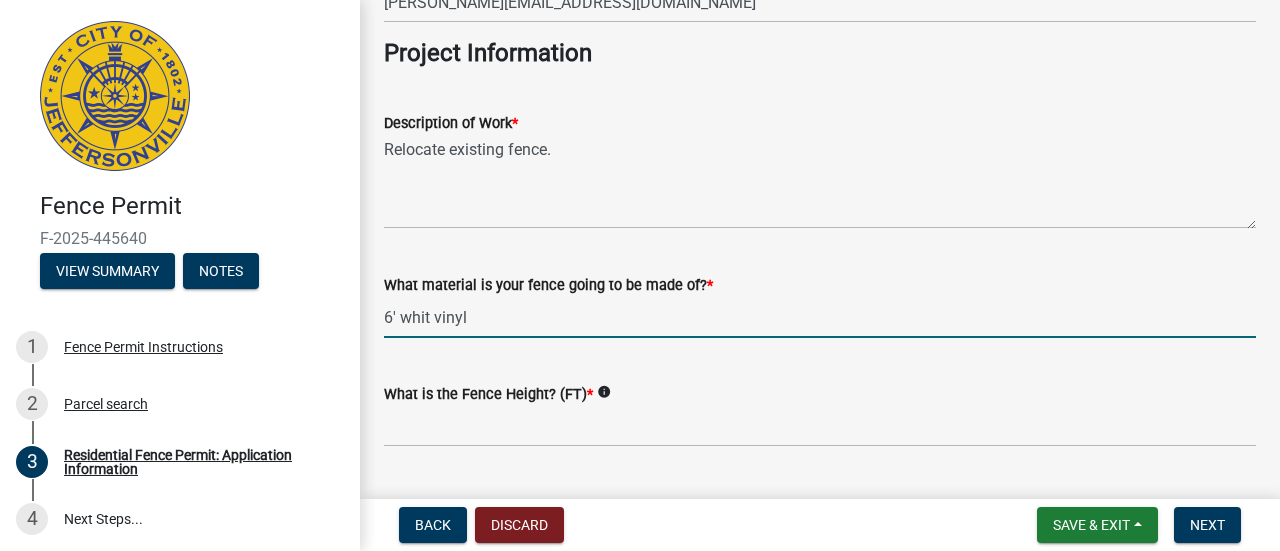 scroll, scrollTop: 1800, scrollLeft: 0, axis: vertical 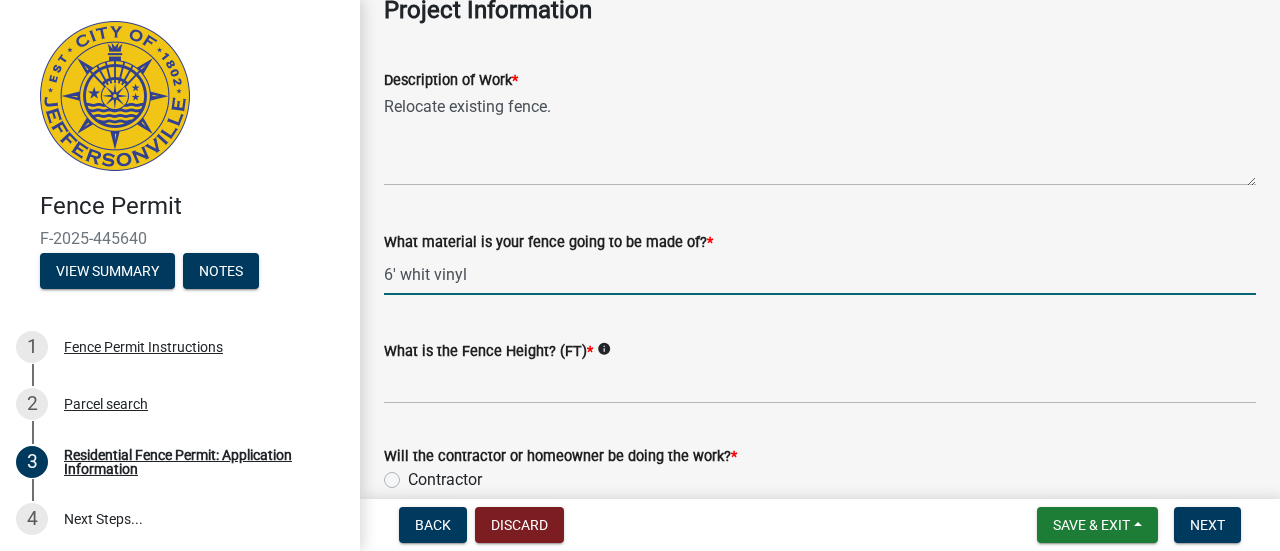 type on "6' whit vinyl" 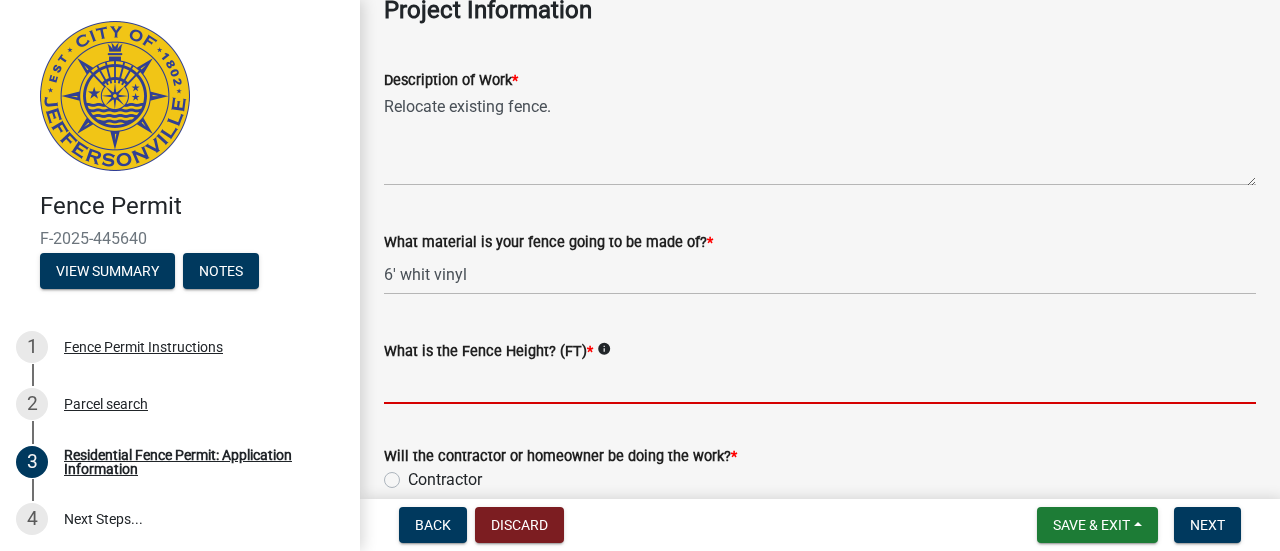 click on "What is the Fence Height? (FT)  *" at bounding box center (820, 383) 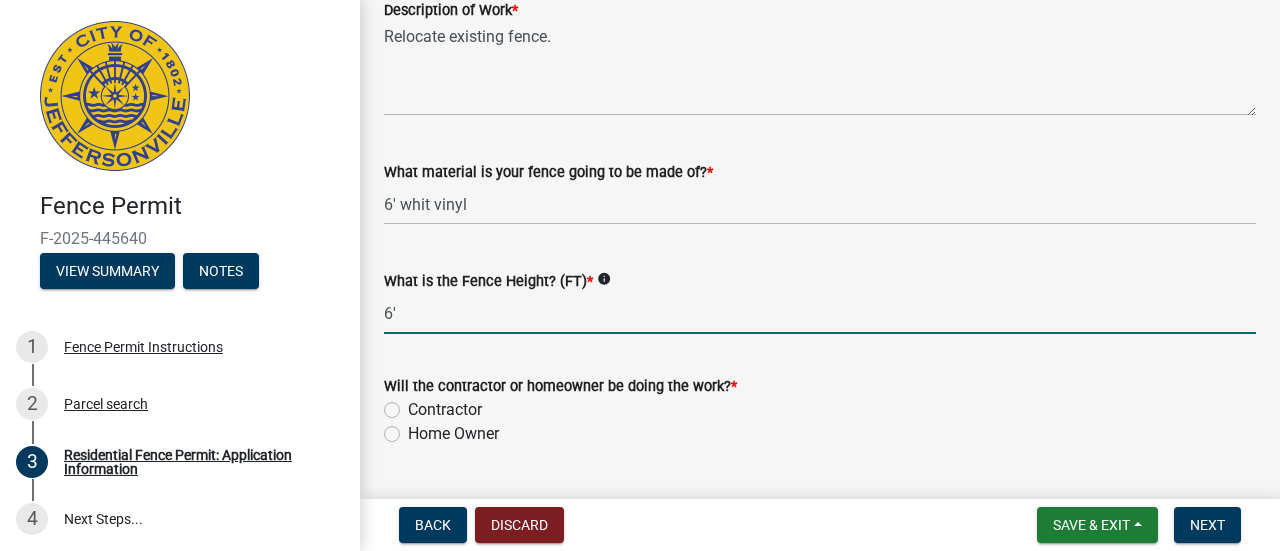 scroll, scrollTop: 1900, scrollLeft: 0, axis: vertical 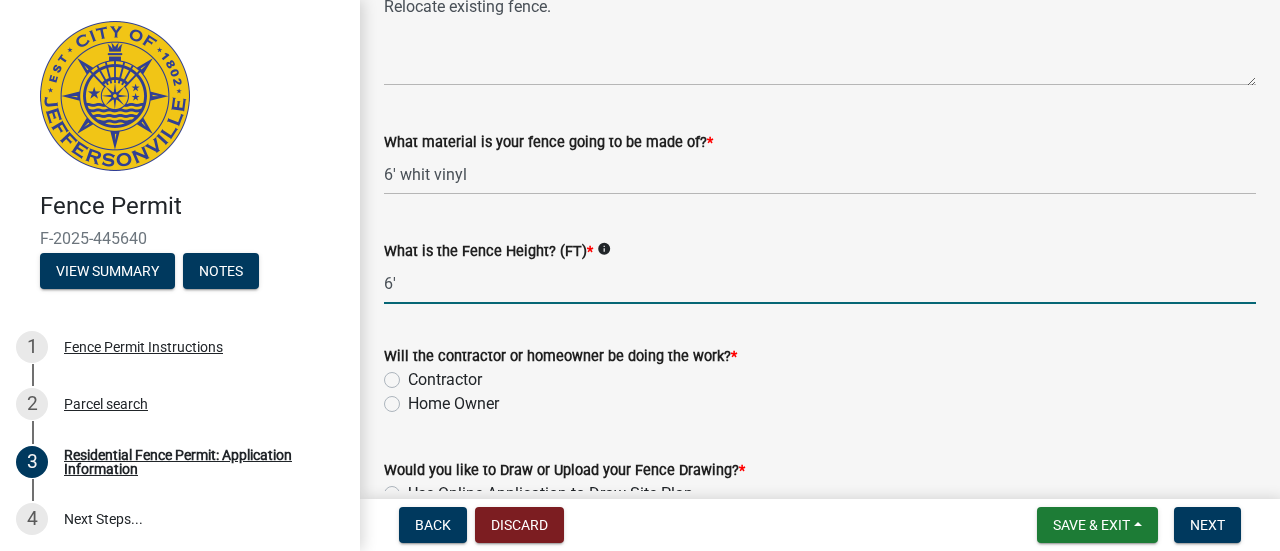 type on "6'" 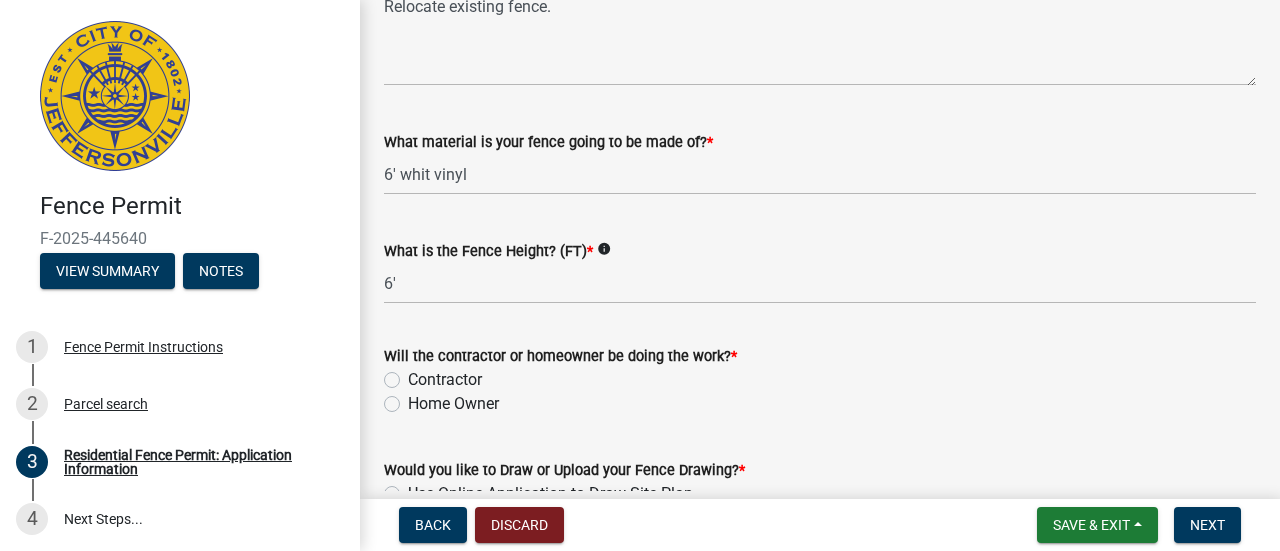 click on "Contractor" 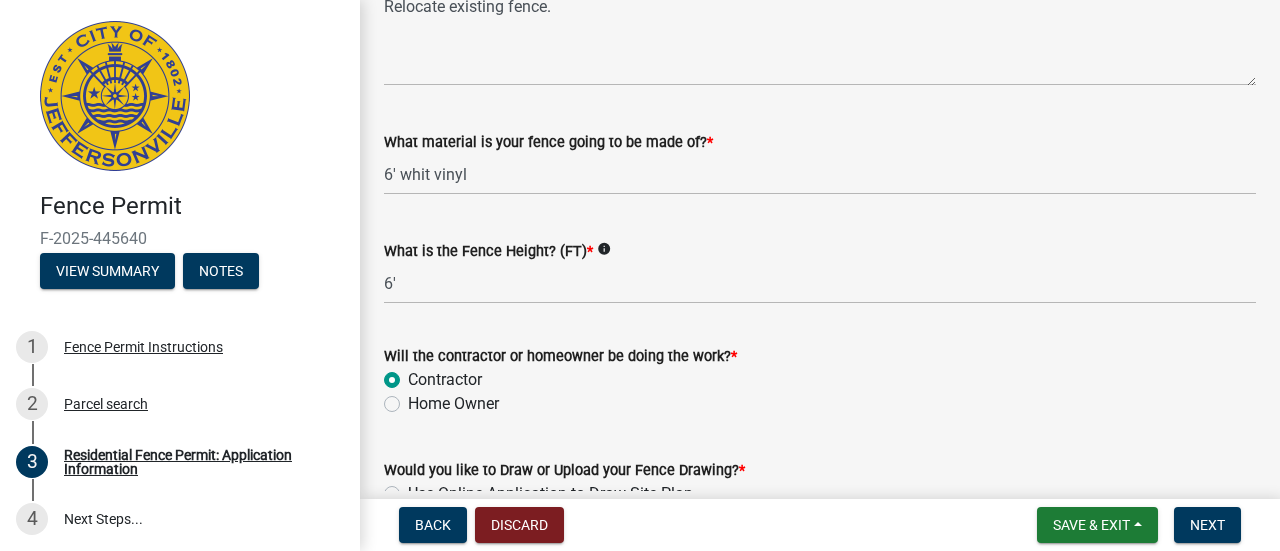 radio on "true" 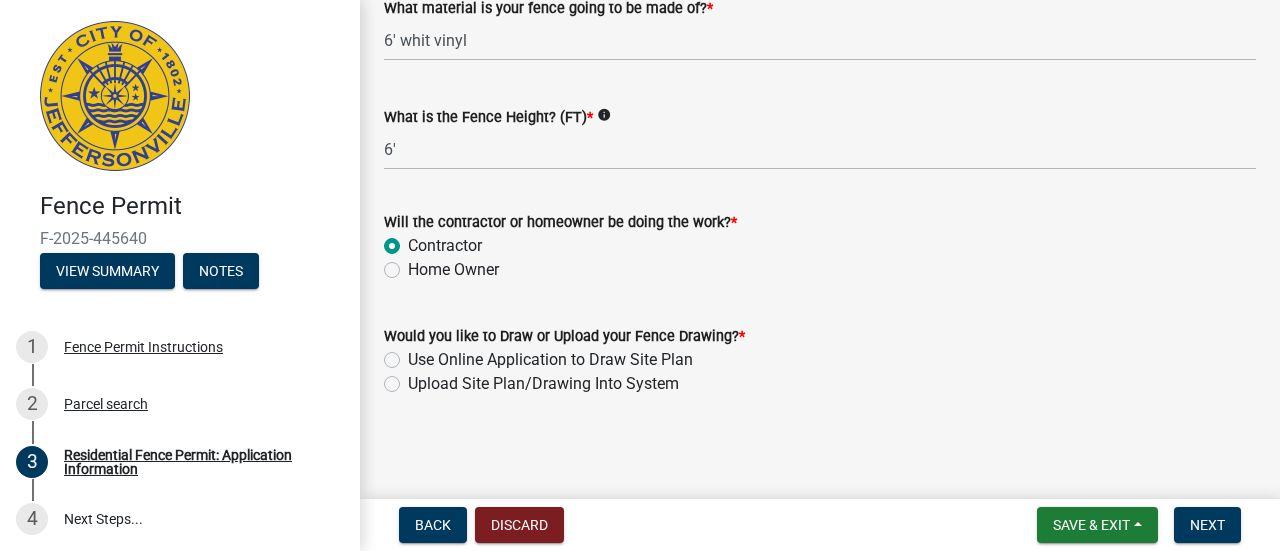 scroll, scrollTop: 2035, scrollLeft: 0, axis: vertical 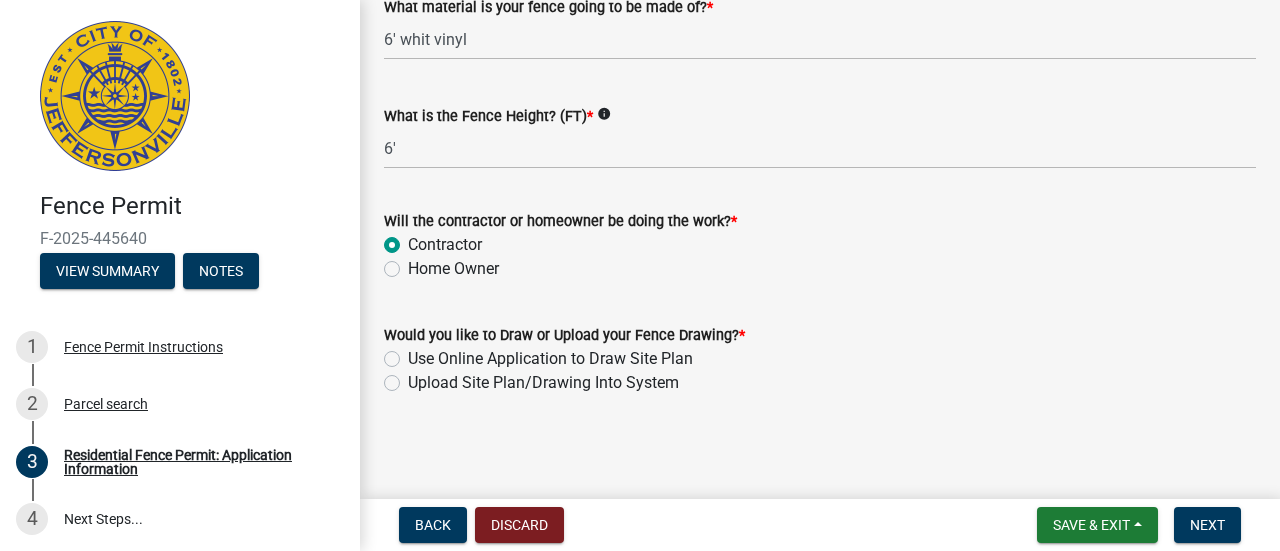 click on "Upload Site Plan/Drawing Into System" 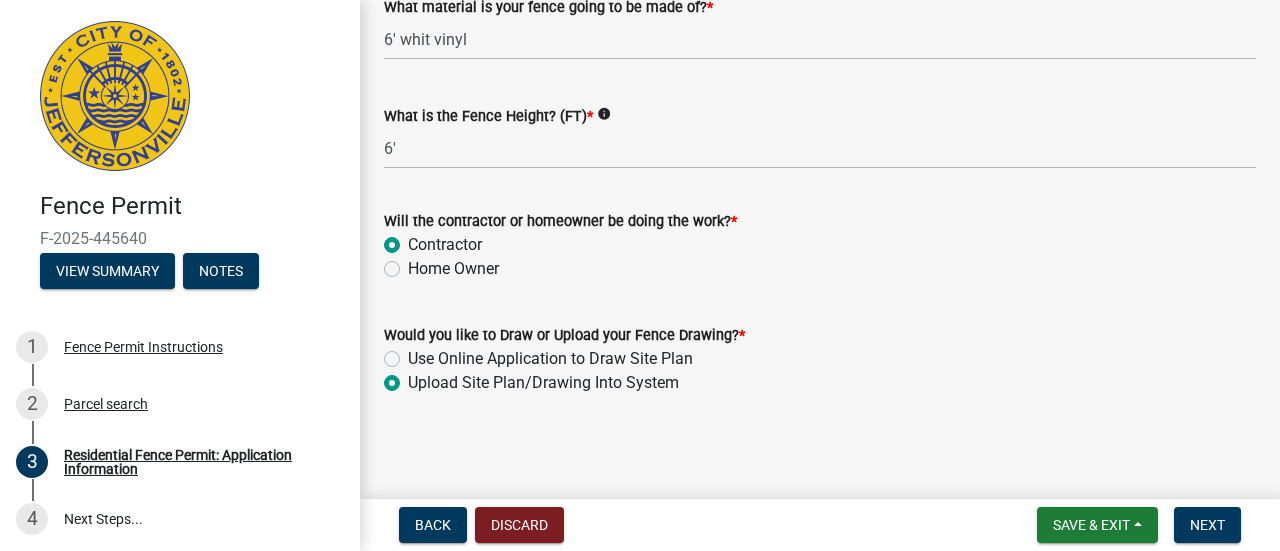 radio on "true" 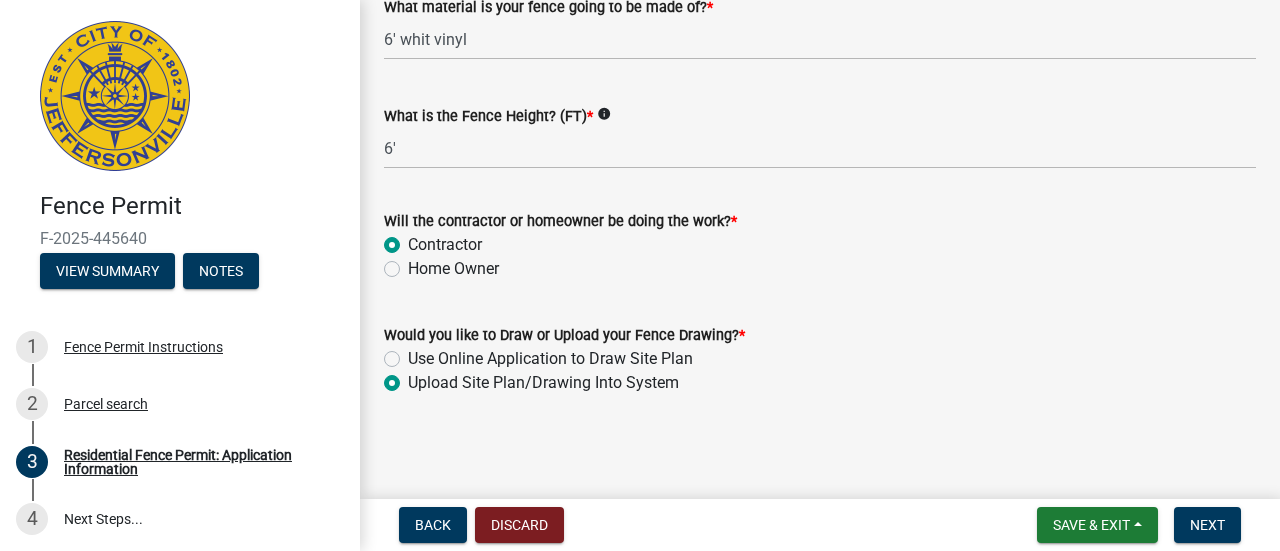 click on "Save & Exit  Save  Save & Exit   Next" at bounding box center (1139, 525) 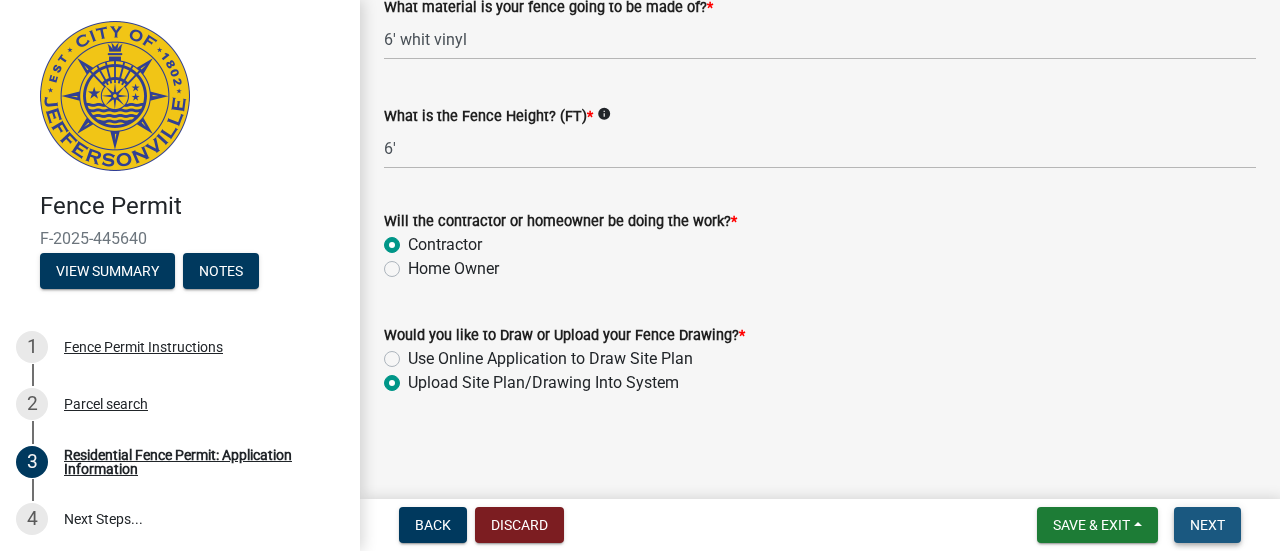 click on "Next" at bounding box center [1207, 525] 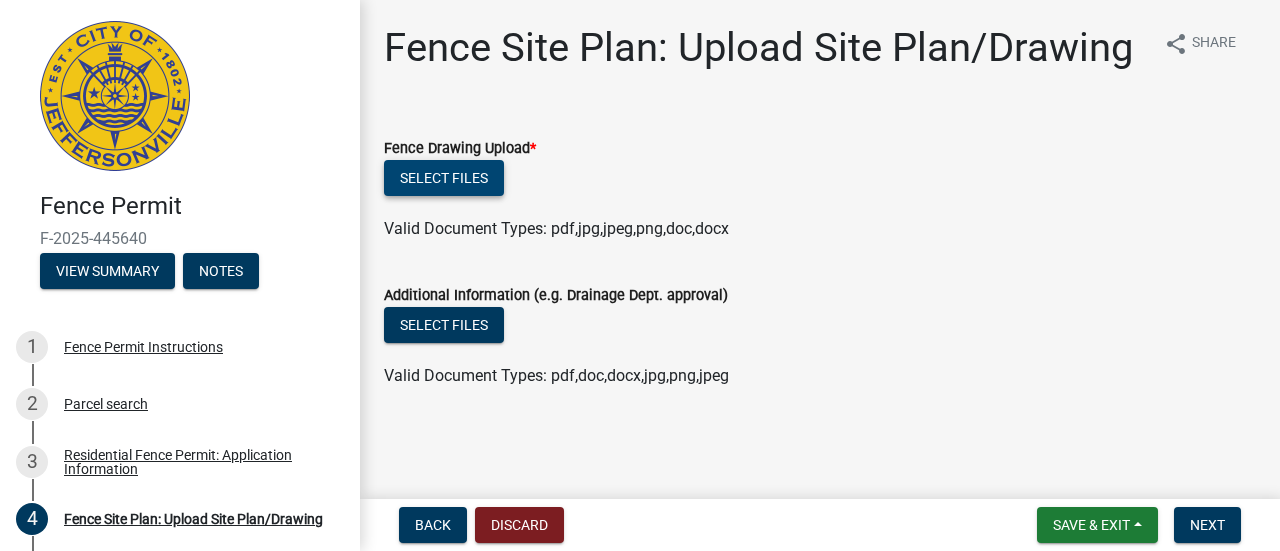 click on "Select files" 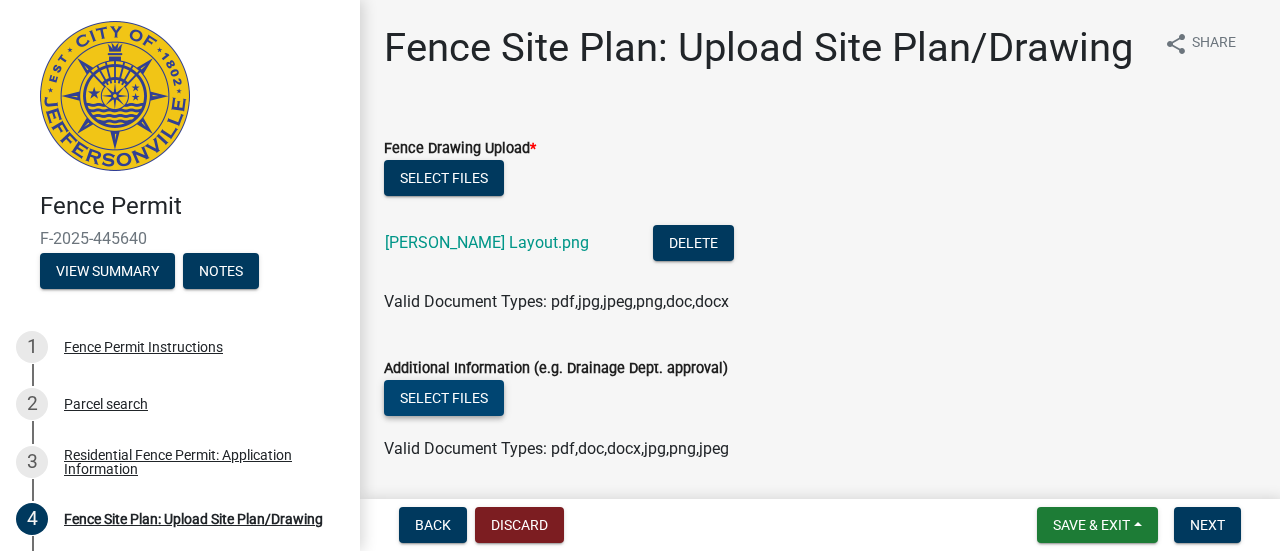 click on "Select files" 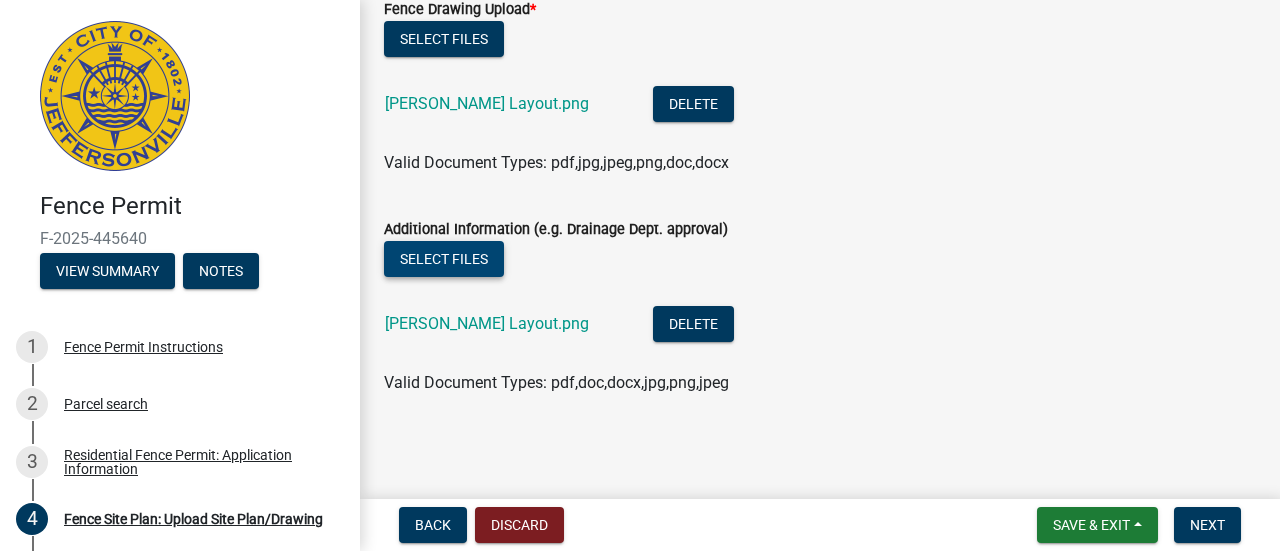 scroll, scrollTop: 186, scrollLeft: 0, axis: vertical 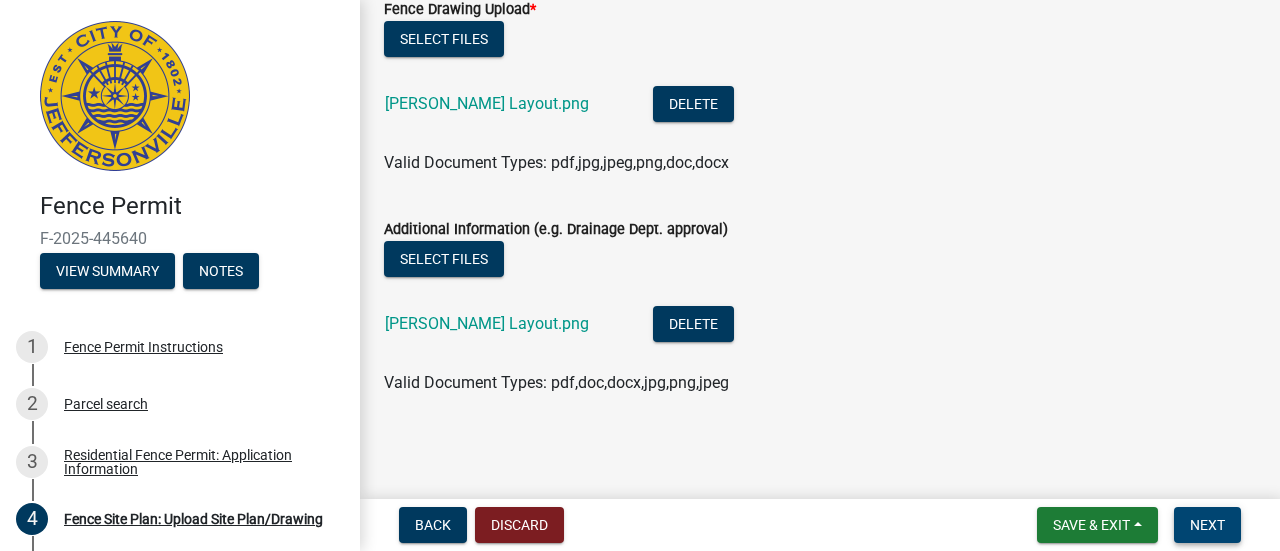 click on "Next" at bounding box center (1207, 525) 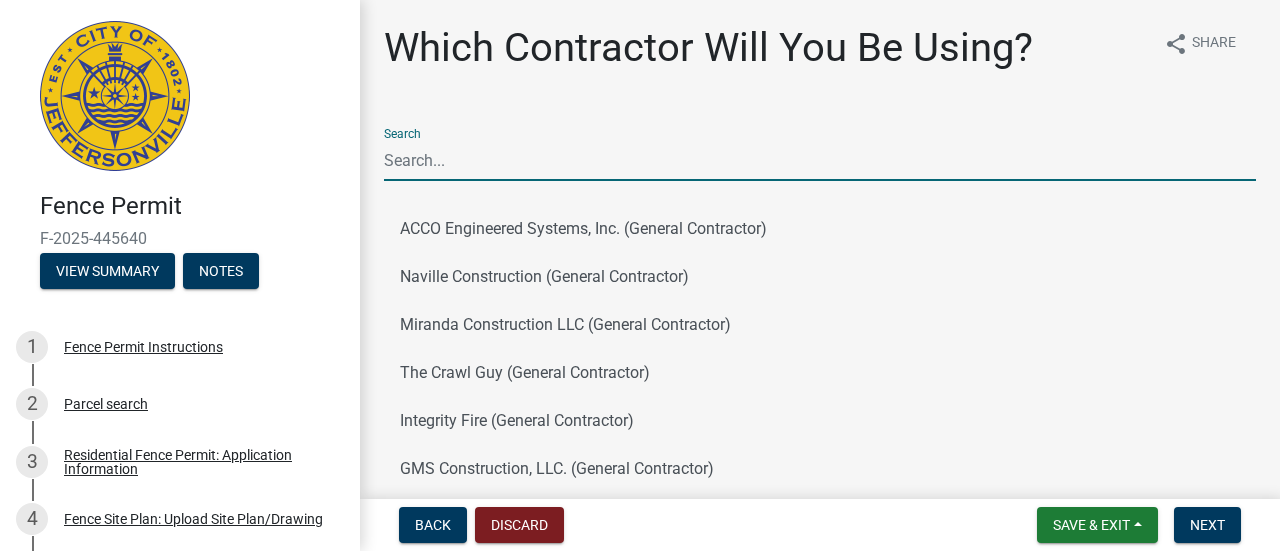 drag, startPoint x: 461, startPoint y: 155, endPoint x: 459, endPoint y: 168, distance: 13.152946 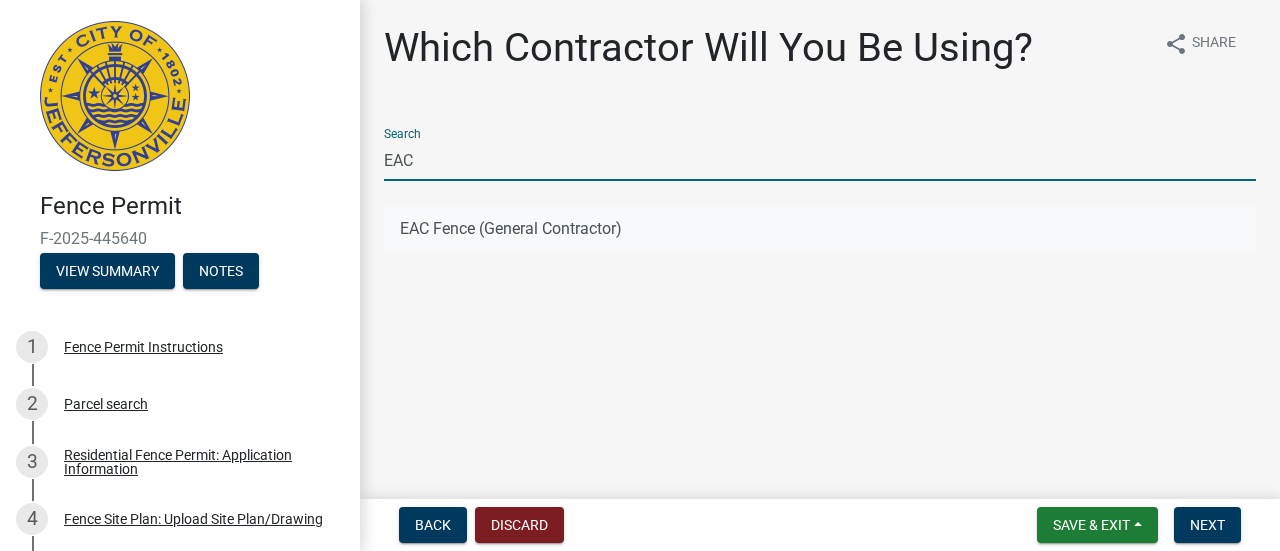 type on "EAC" 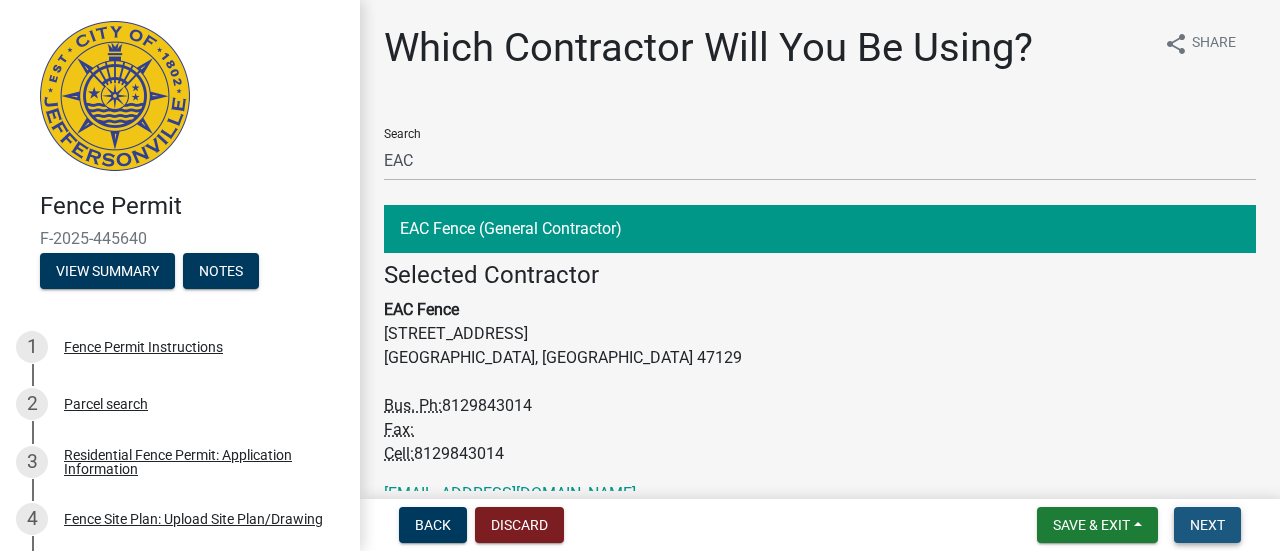 click on "Next" at bounding box center [1207, 525] 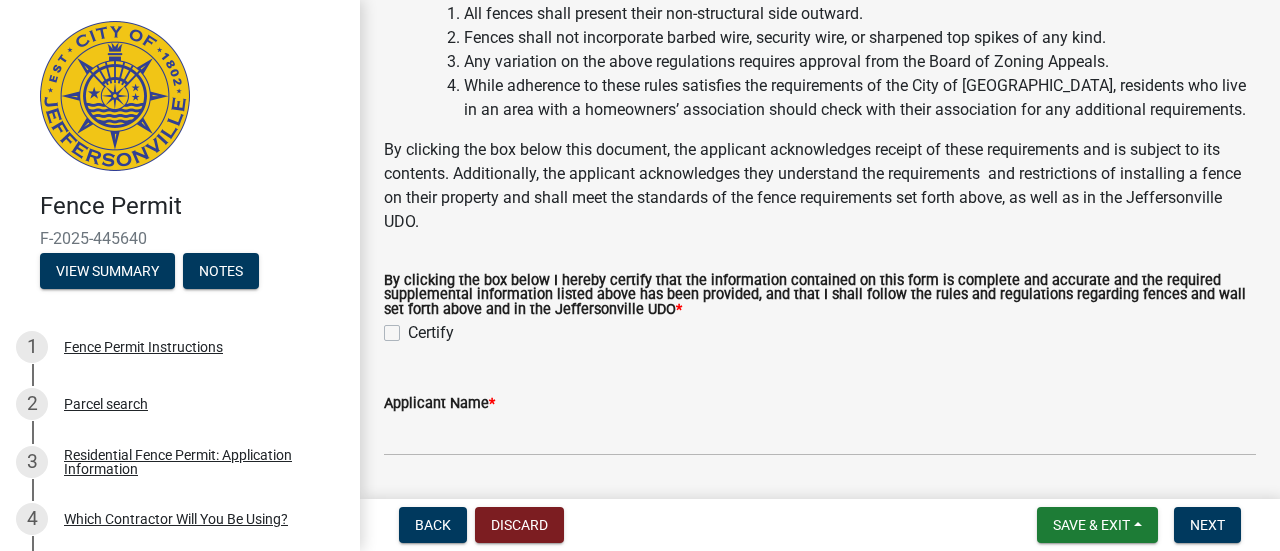 scroll, scrollTop: 900, scrollLeft: 0, axis: vertical 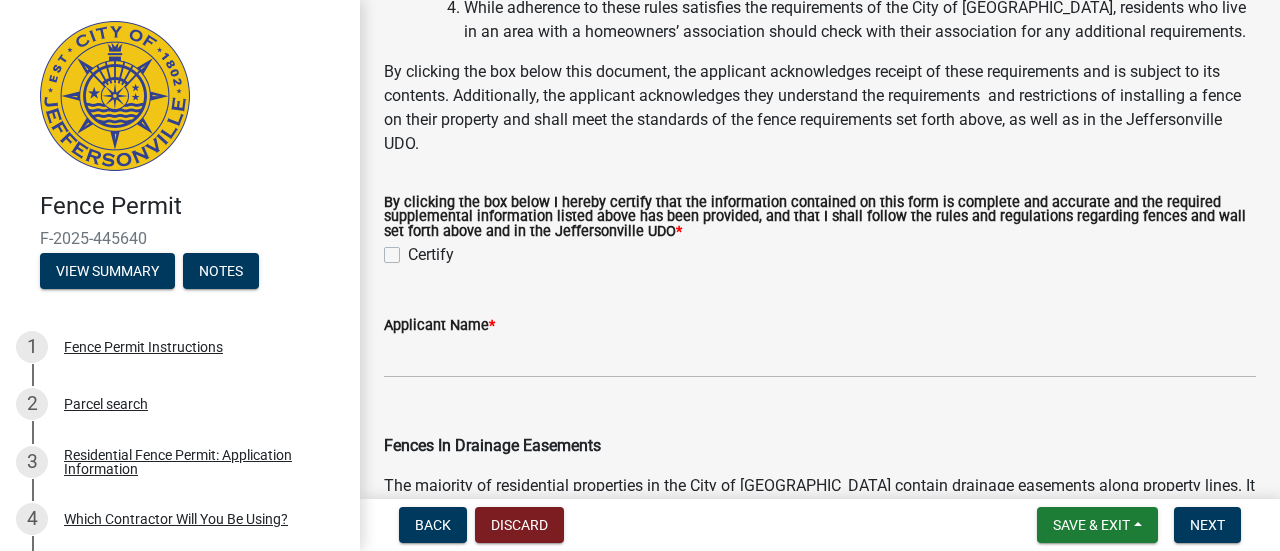 click on "Certify" 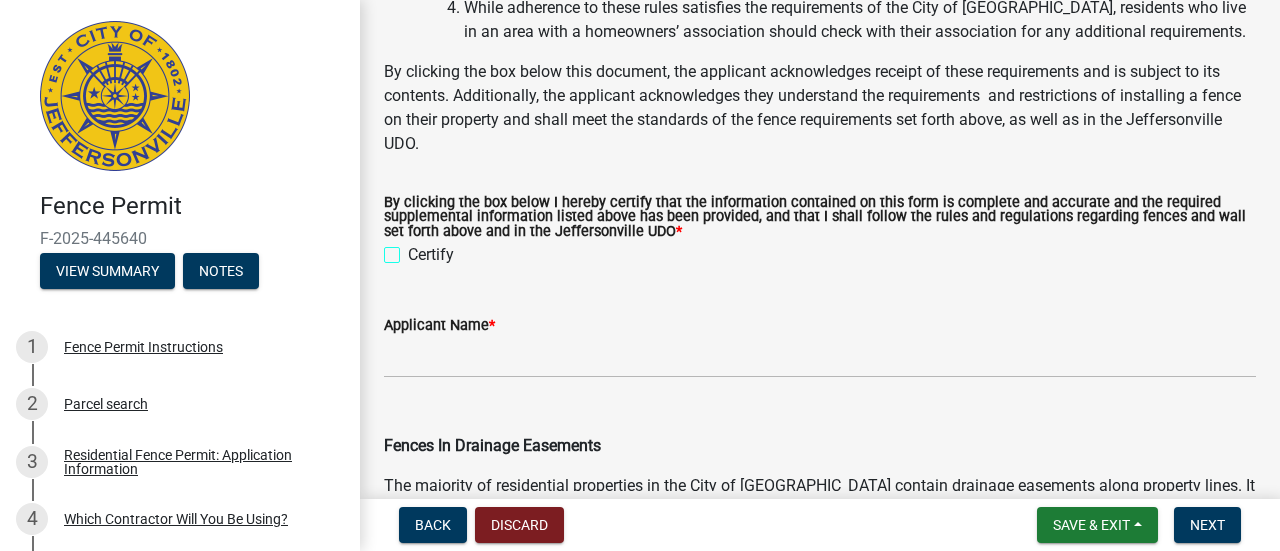 click on "Certify" at bounding box center [414, 249] 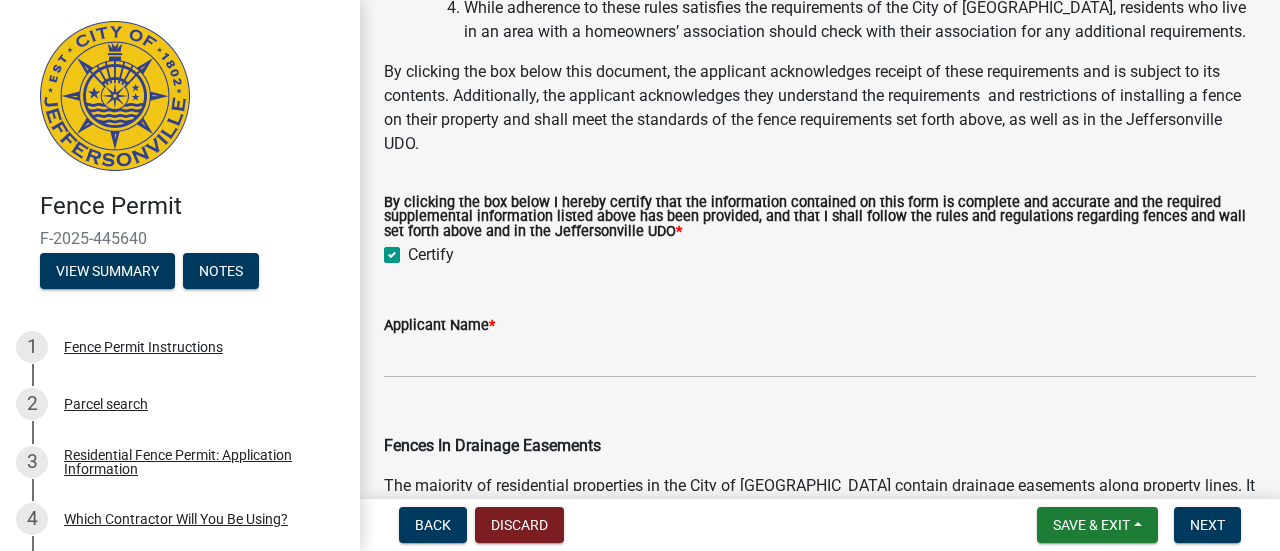 checkbox on "true" 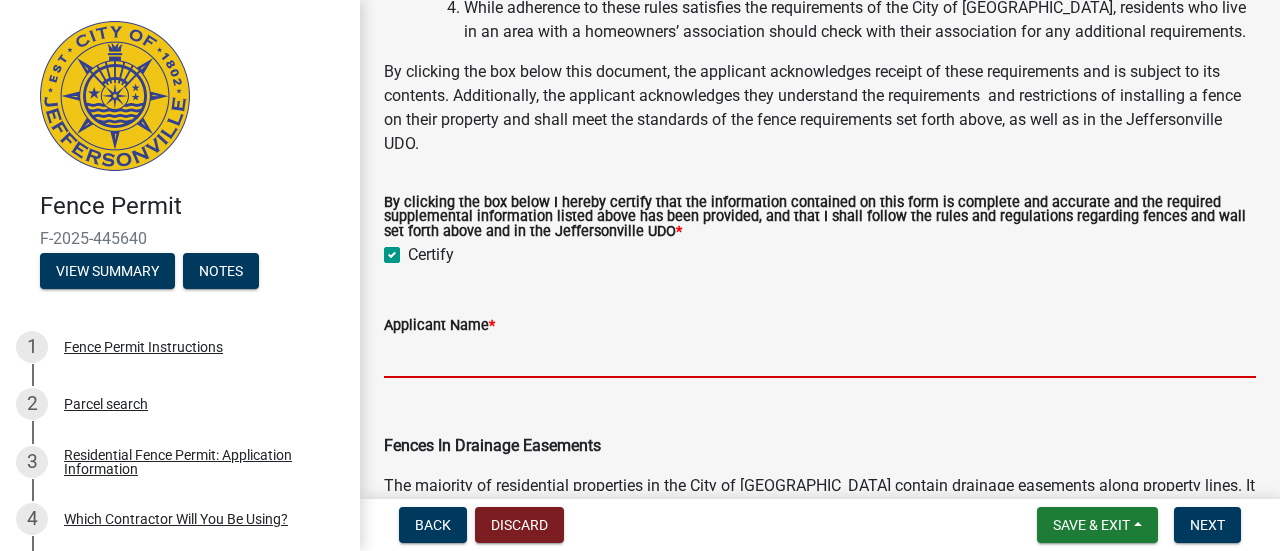 click on "Applicant Name  *" at bounding box center (820, 357) 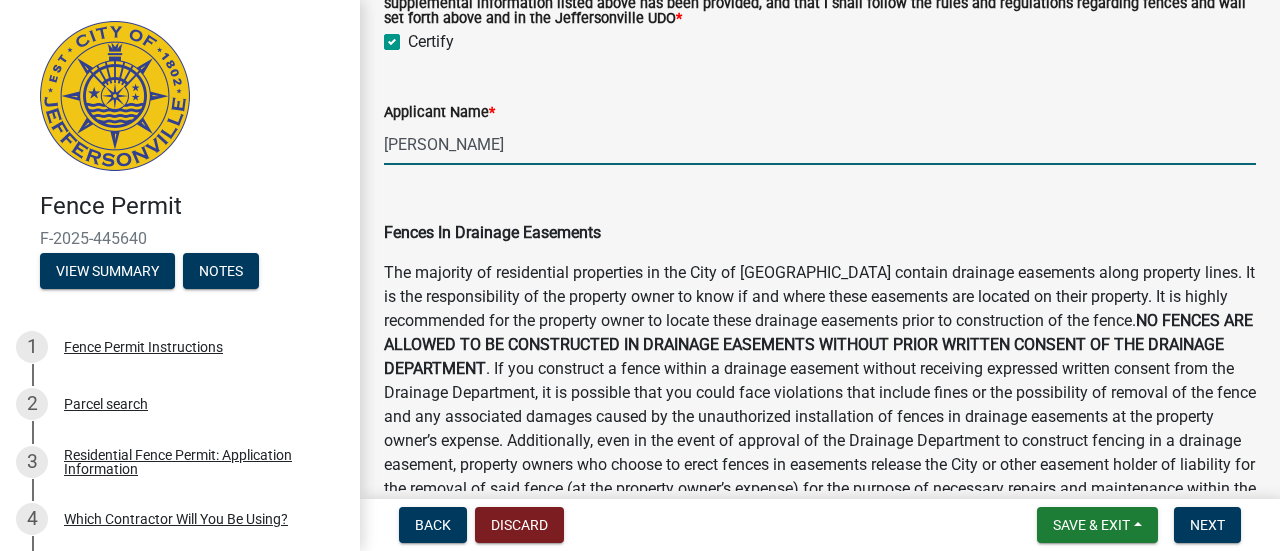 type on "[PERSON_NAME]" 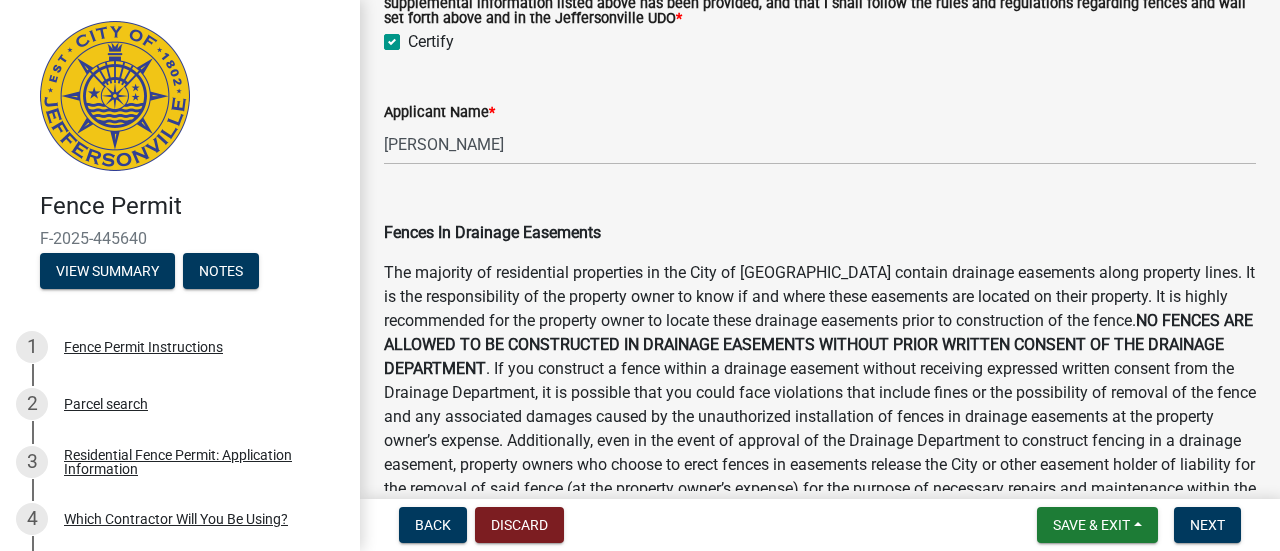 scroll, scrollTop: 1600, scrollLeft: 0, axis: vertical 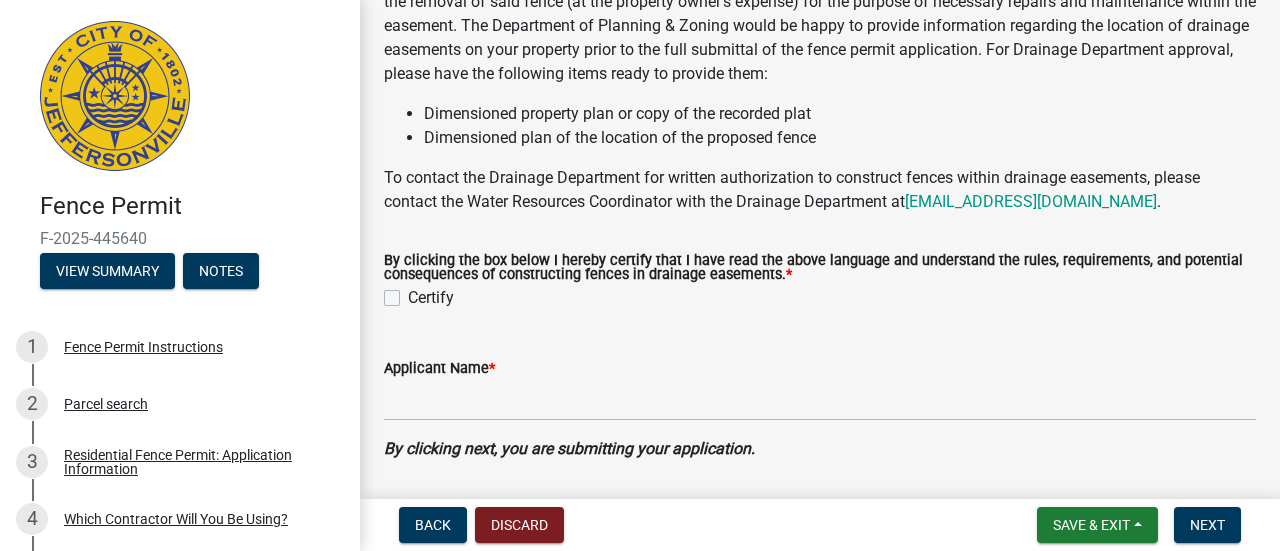 drag, startPoint x: 538, startPoint y: 397, endPoint x: 391, endPoint y: 321, distance: 165.48413 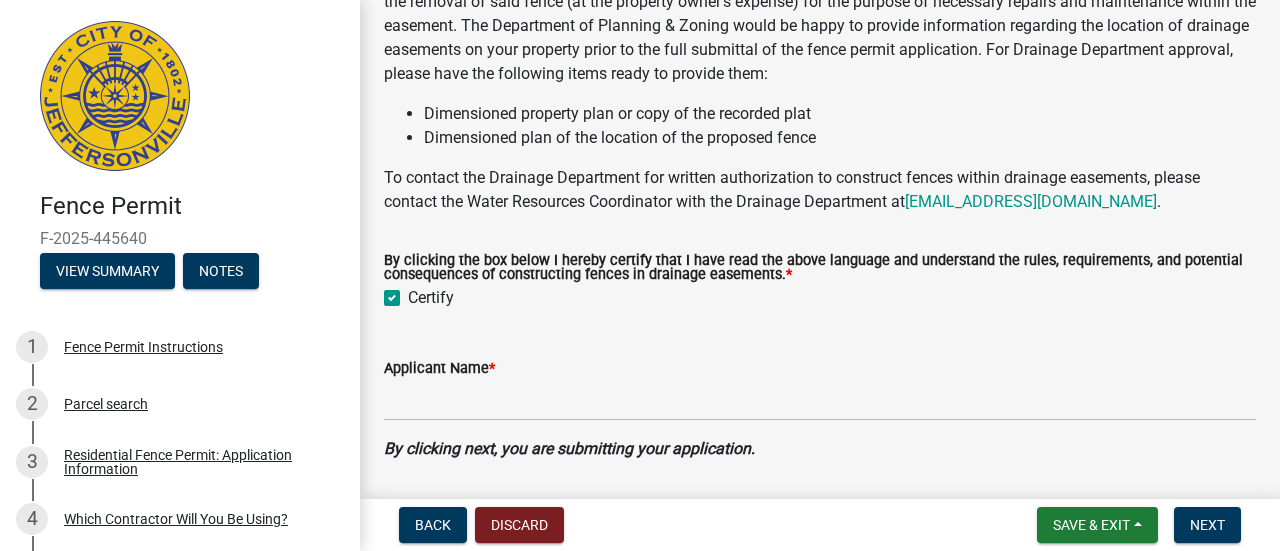 checkbox on "true" 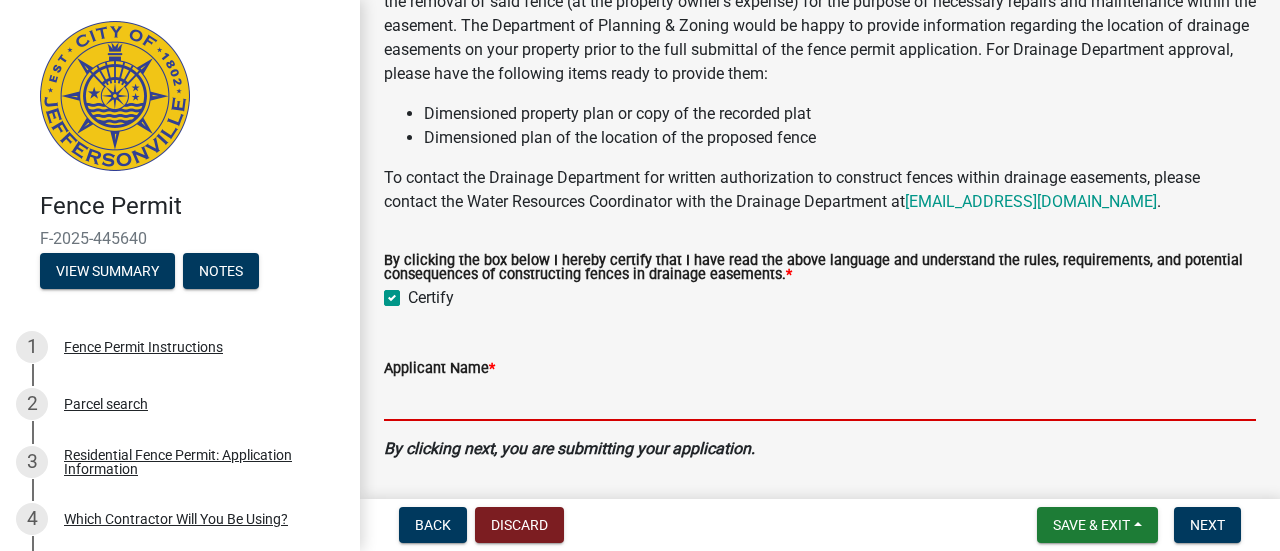 click on "Applicant Name  *" at bounding box center (820, 400) 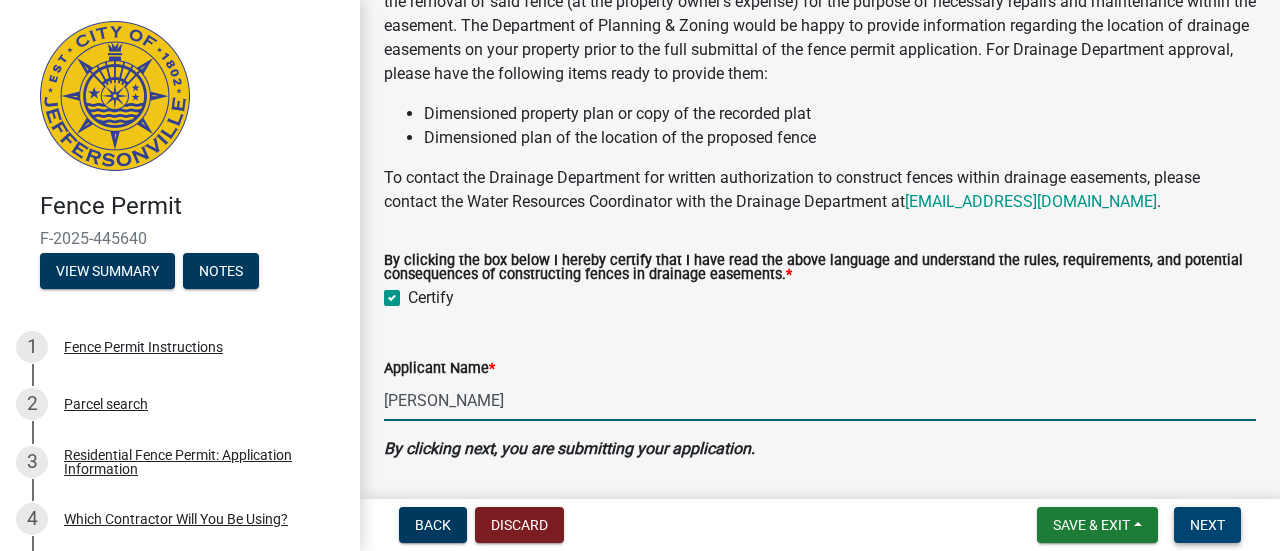 type on "[PERSON_NAME]" 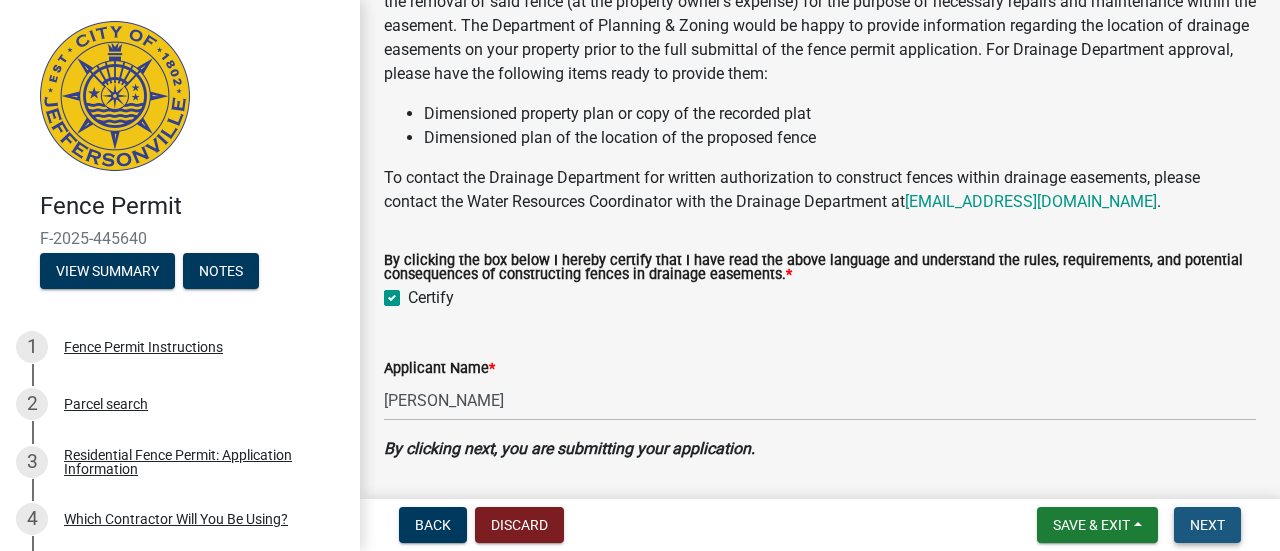 click on "Next" at bounding box center [1207, 525] 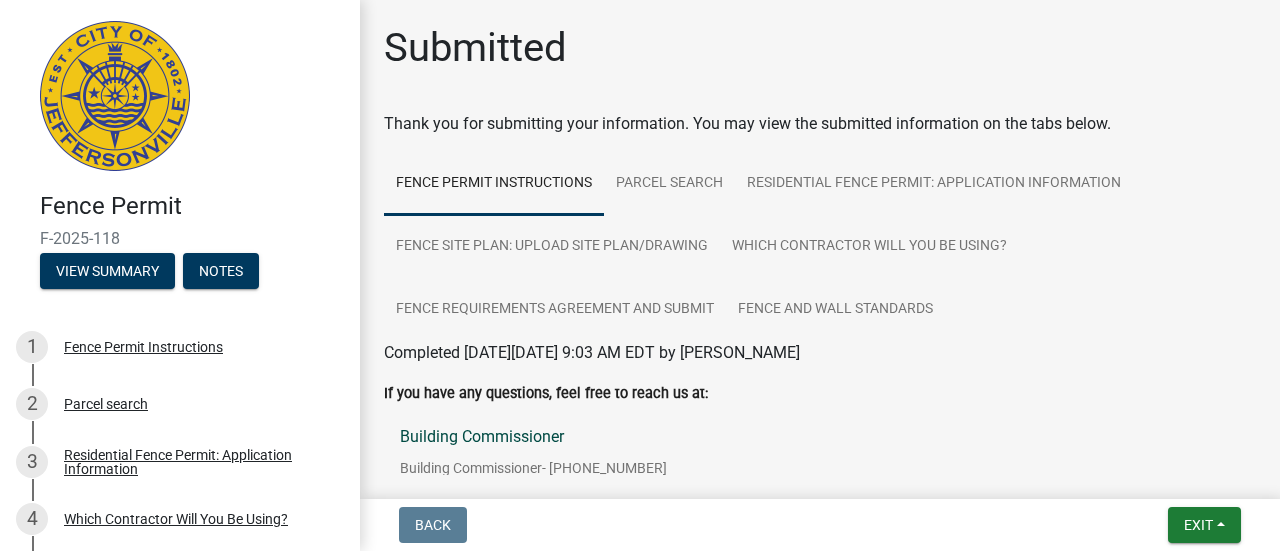 scroll, scrollTop: 250, scrollLeft: 0, axis: vertical 